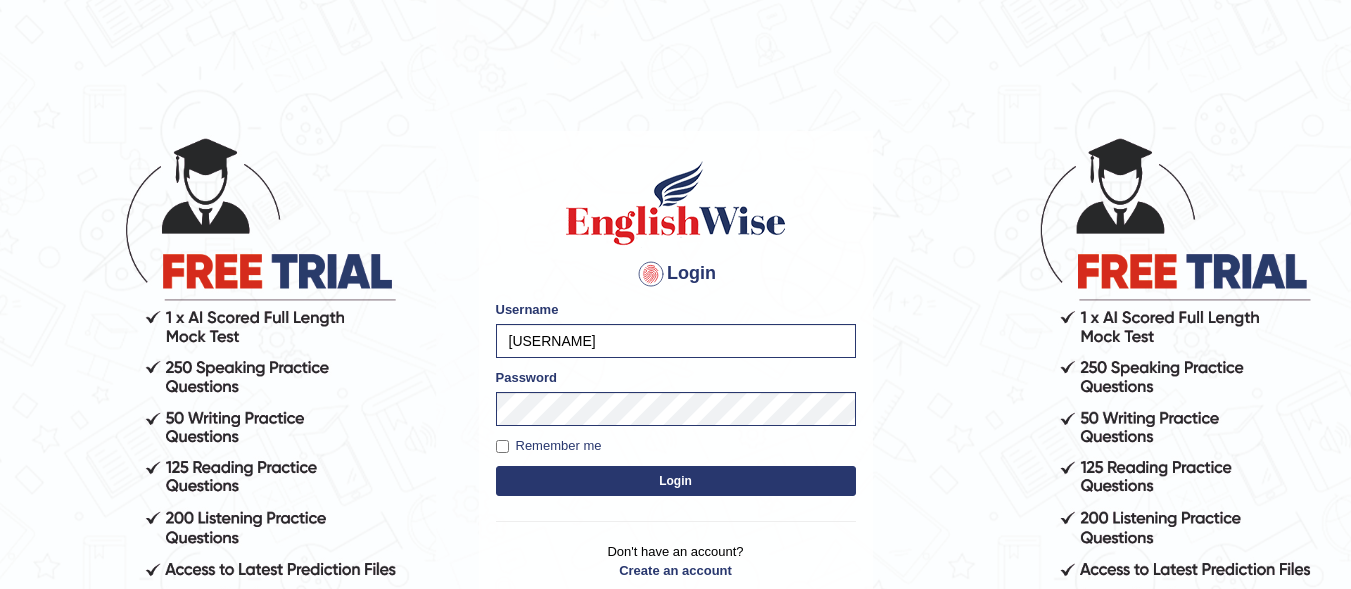scroll, scrollTop: 0, scrollLeft: 0, axis: both 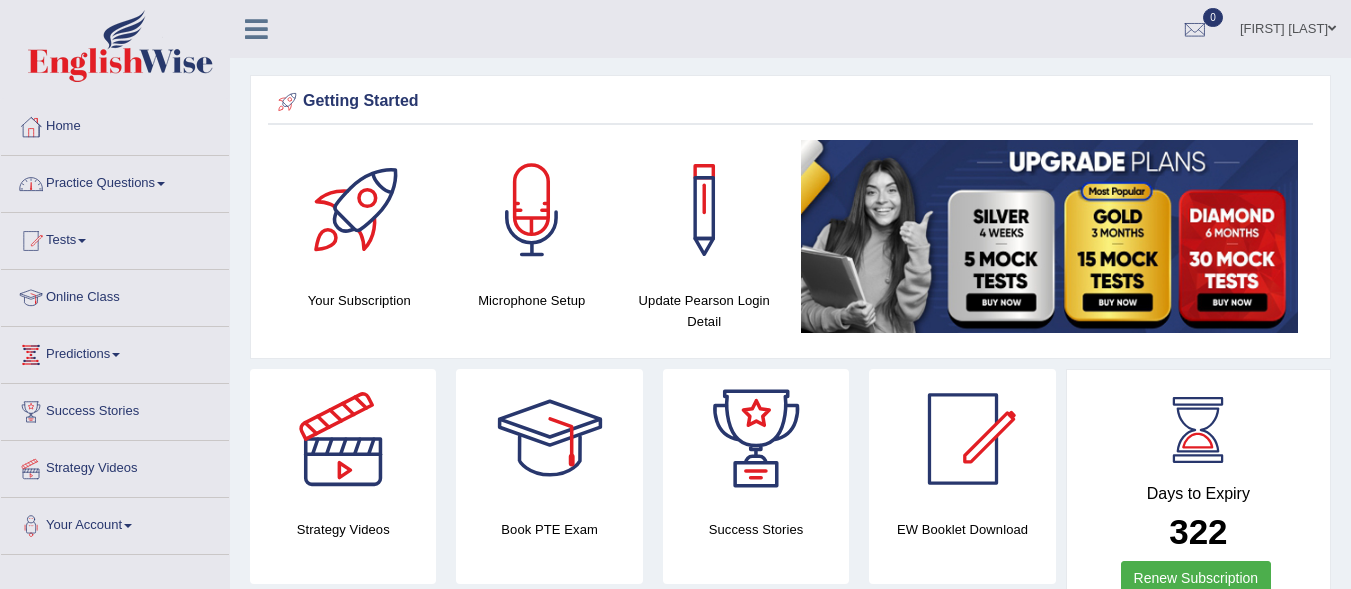 click at bounding box center (161, 184) 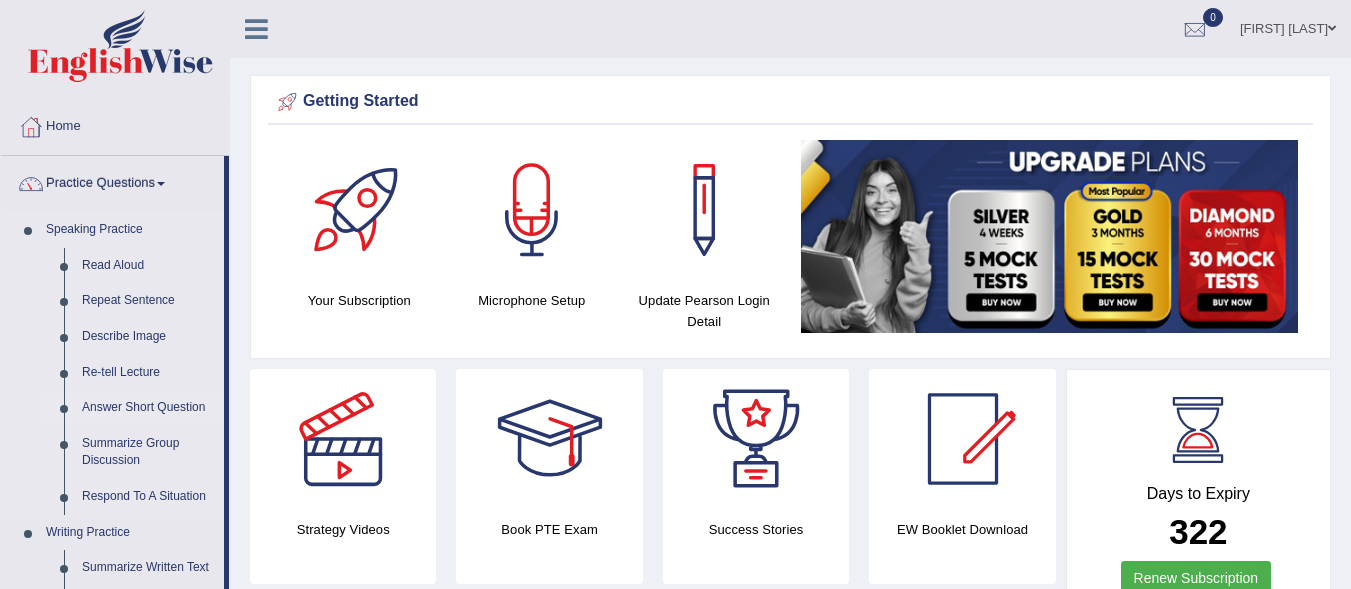 click on "Answer Short Question" at bounding box center (148, 408) 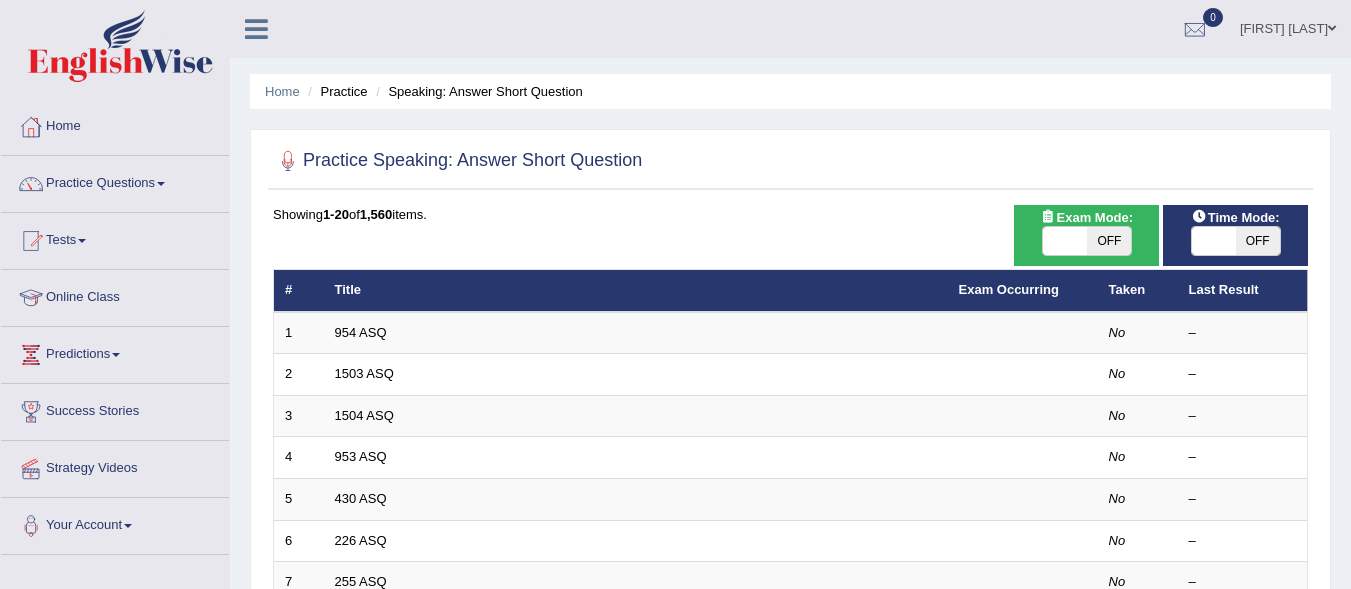 scroll, scrollTop: 0, scrollLeft: 0, axis: both 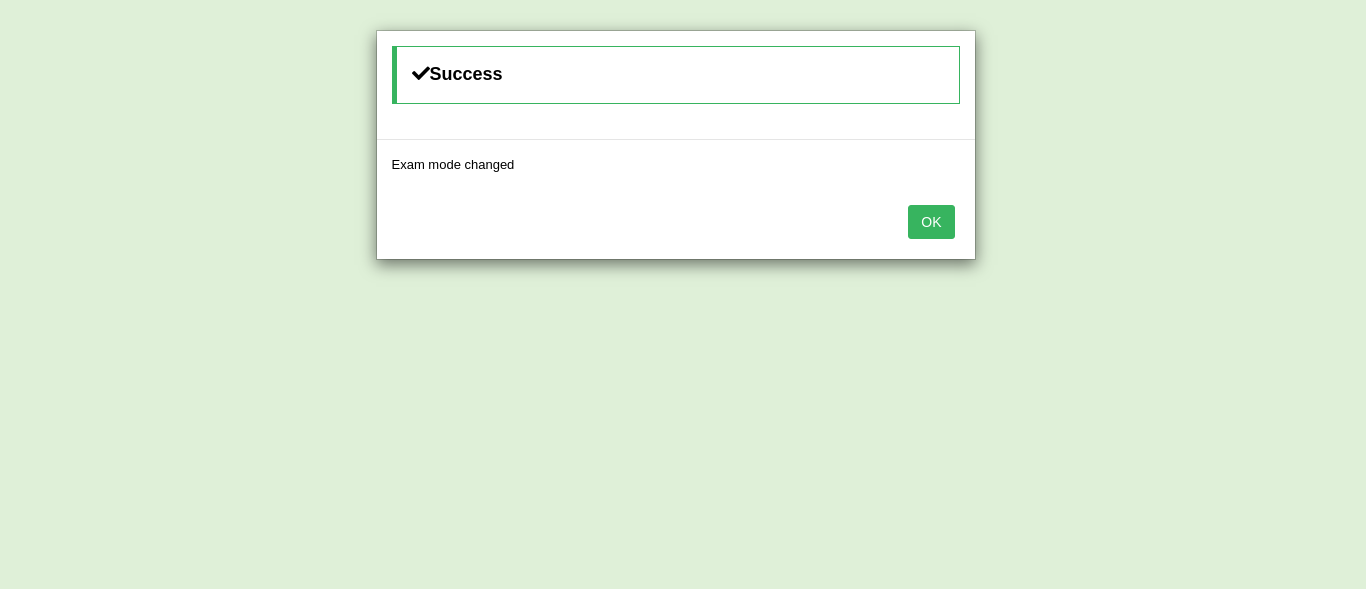 click on "OK" at bounding box center [931, 222] 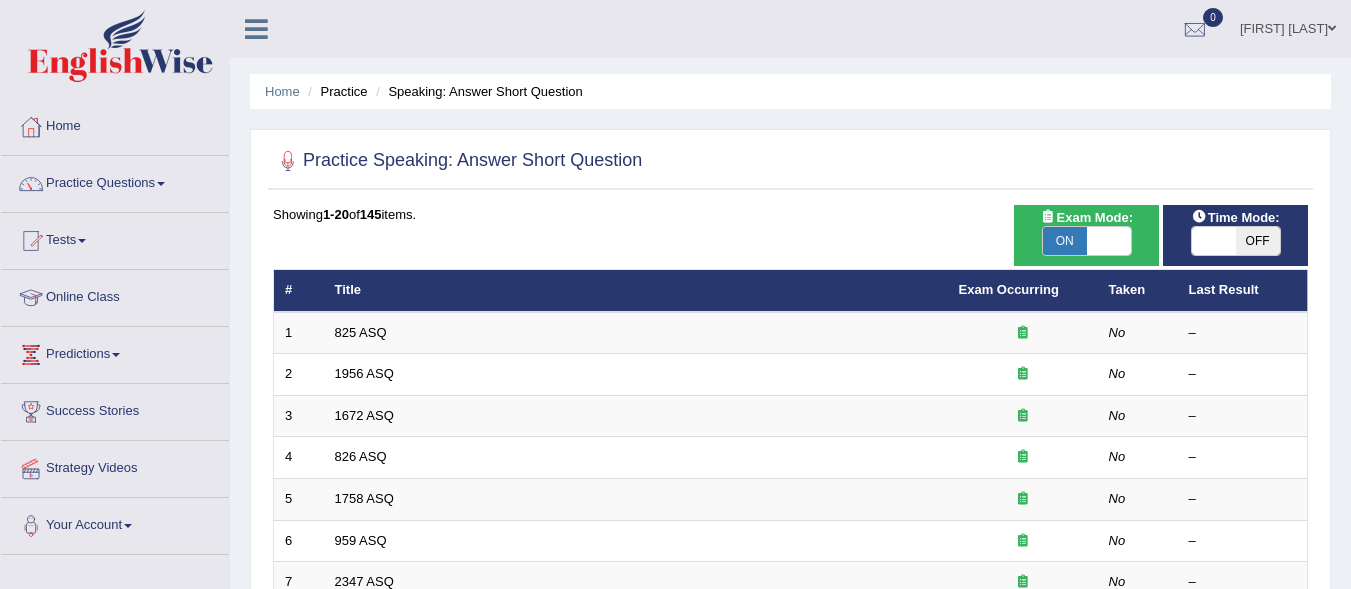 scroll, scrollTop: 0, scrollLeft: 0, axis: both 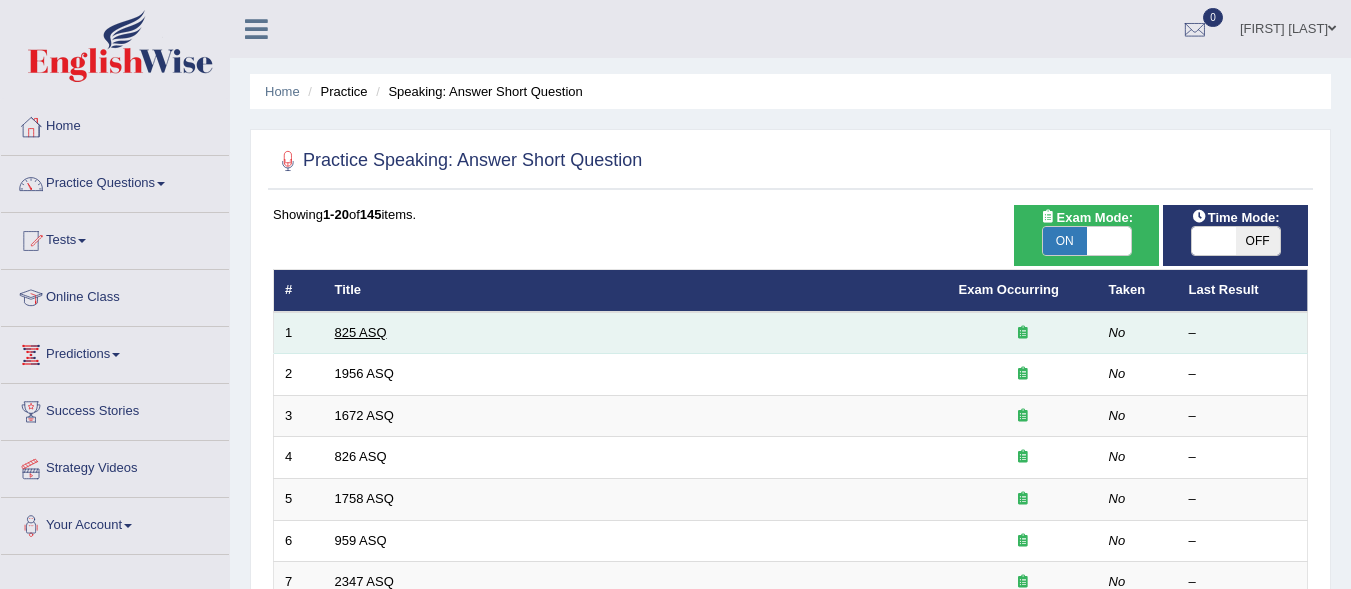 click on "825 ASQ" at bounding box center [361, 332] 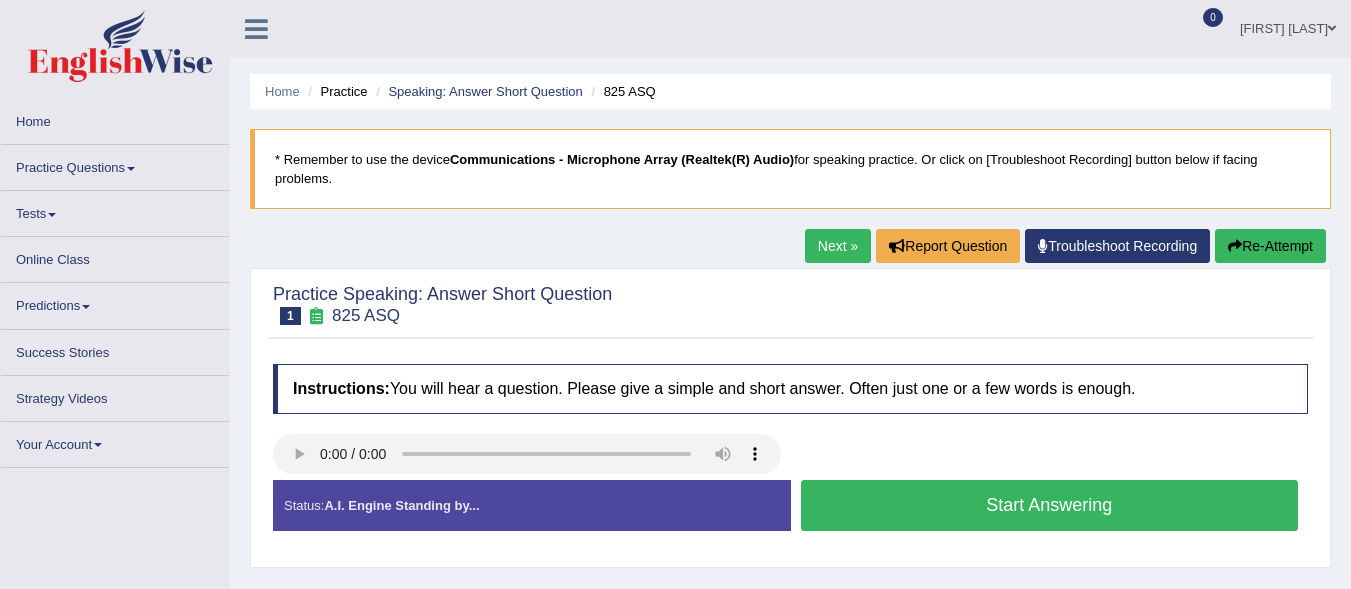 scroll, scrollTop: 0, scrollLeft: 0, axis: both 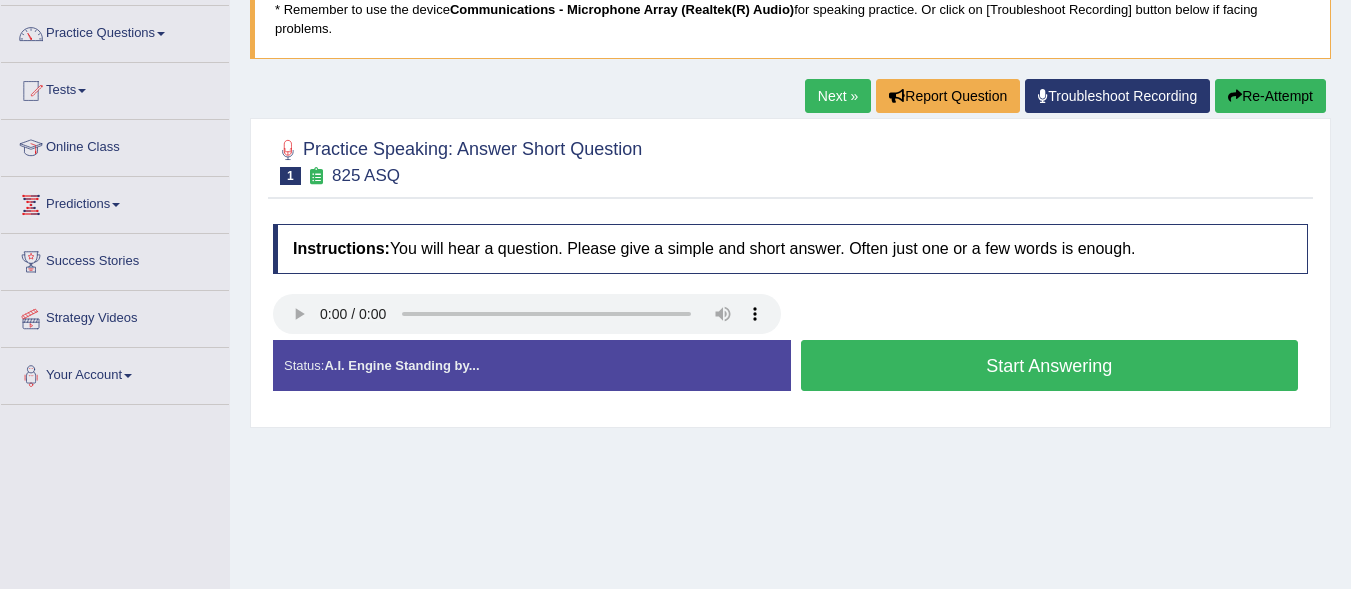 drag, startPoint x: 1356, startPoint y: 130, endPoint x: 1363, endPoint y: 209, distance: 79.30952 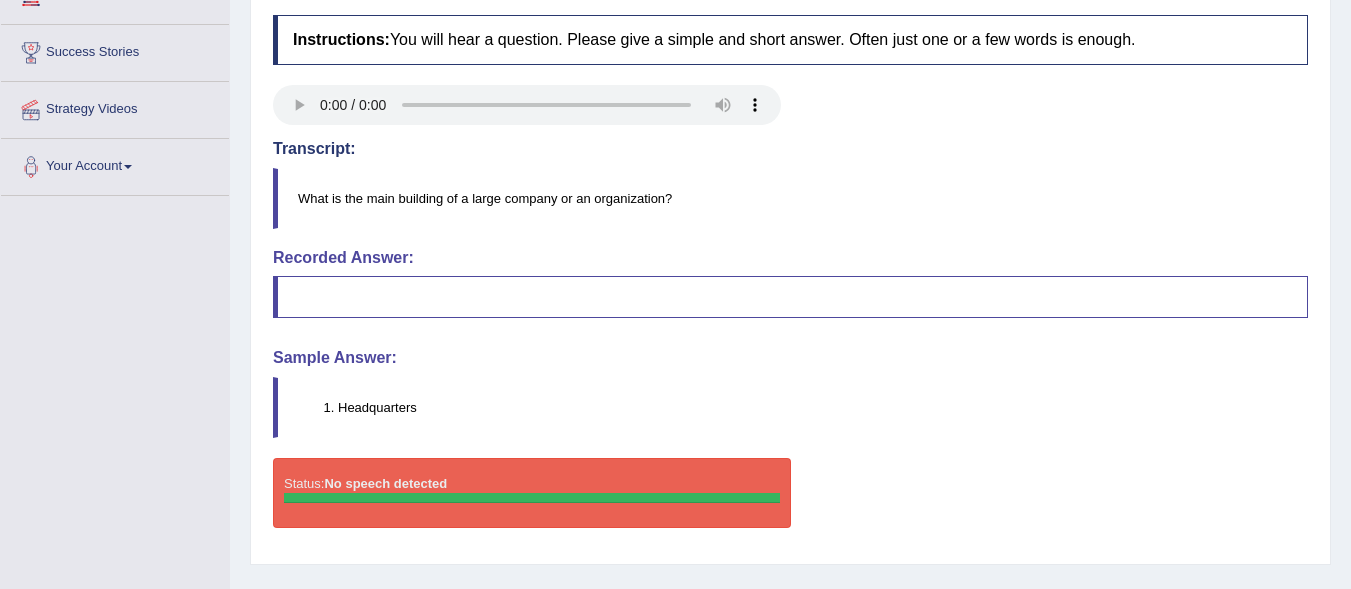 scroll, scrollTop: 355, scrollLeft: 0, axis: vertical 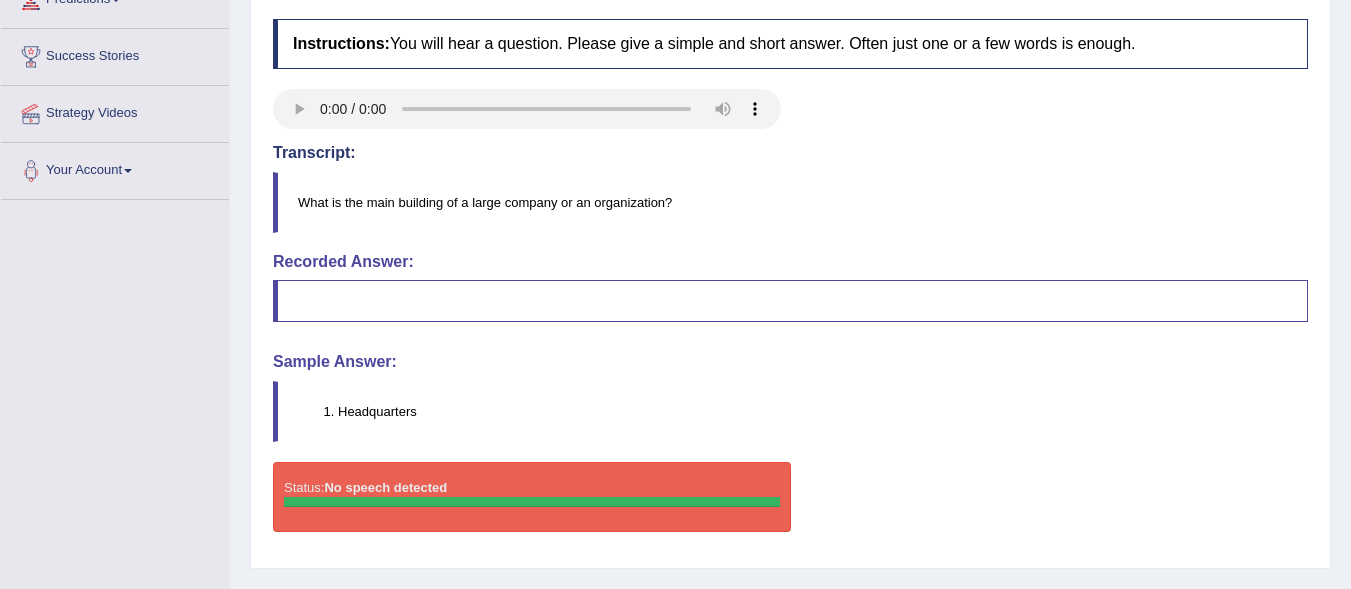 click at bounding box center (790, 301) 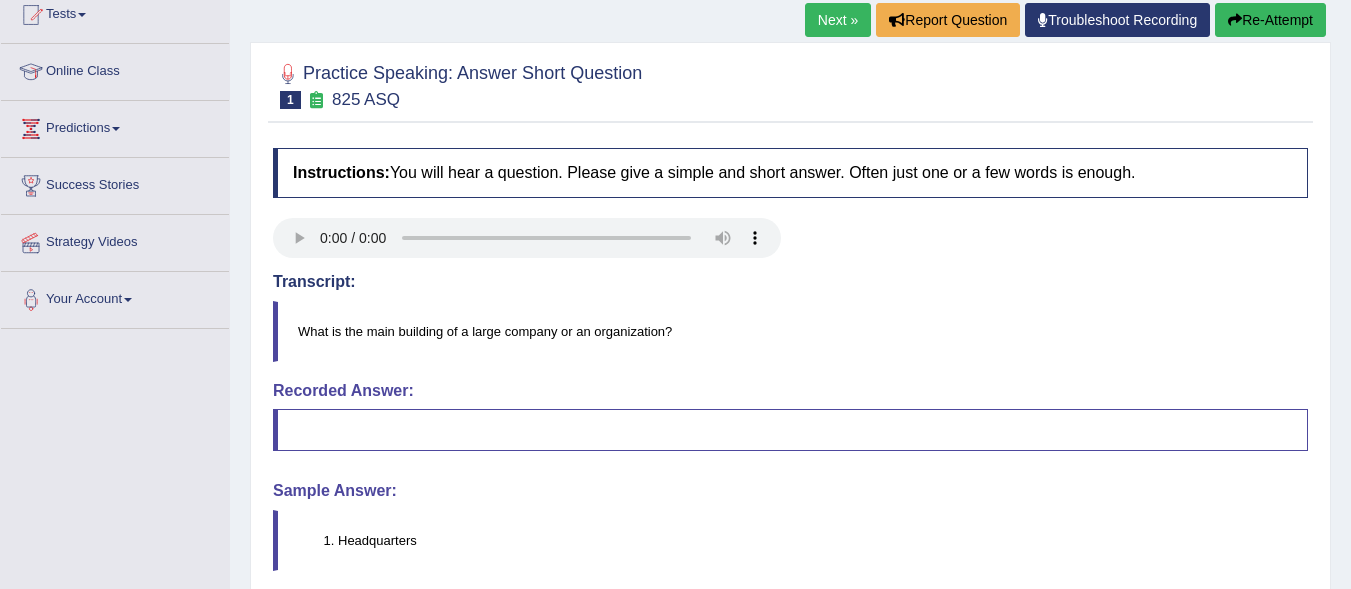 scroll, scrollTop: 218, scrollLeft: 0, axis: vertical 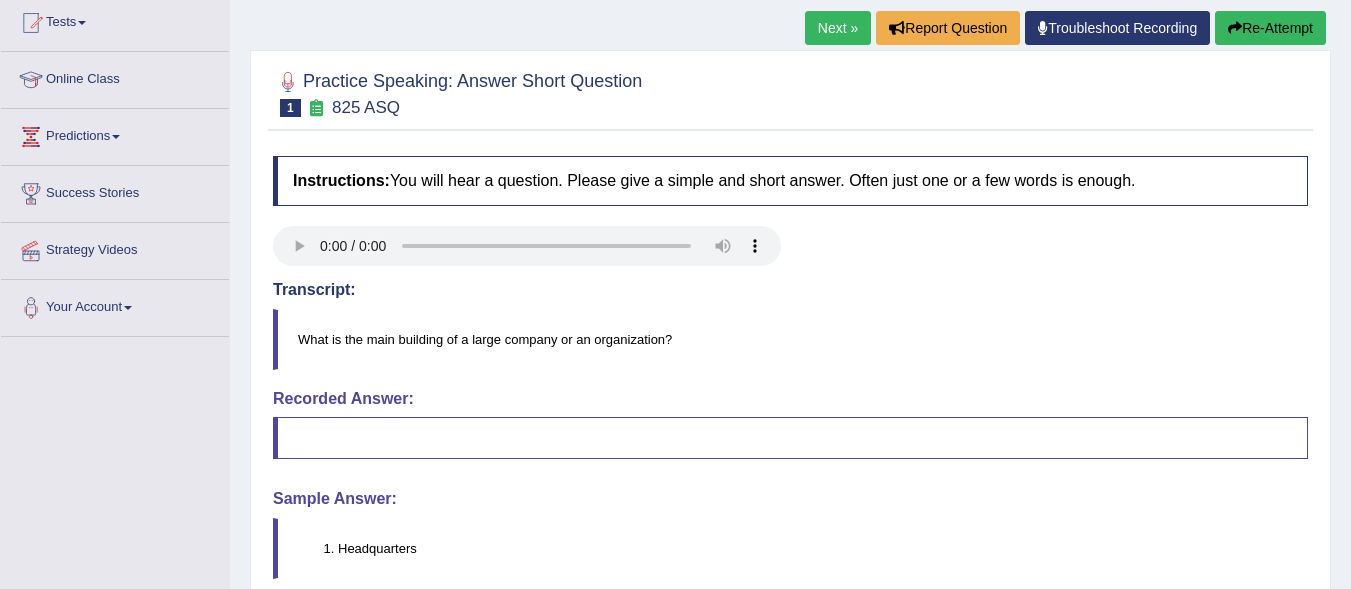 click on "Re-Attempt" at bounding box center [1270, 28] 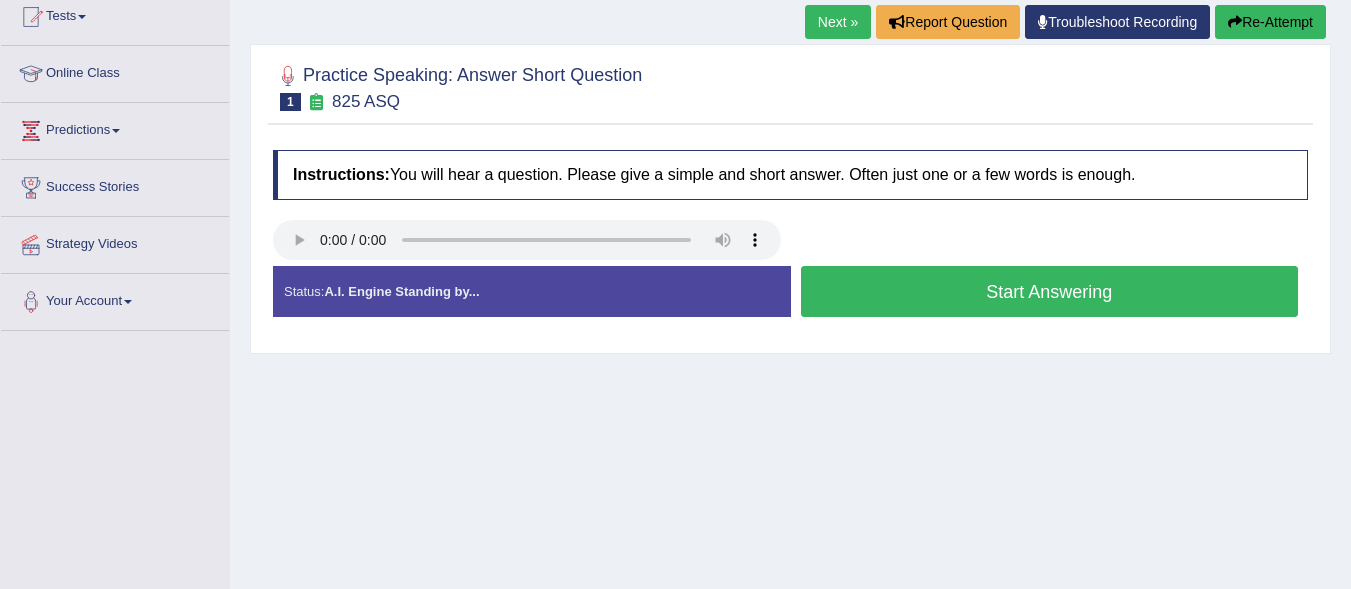 scroll, scrollTop: 224, scrollLeft: 0, axis: vertical 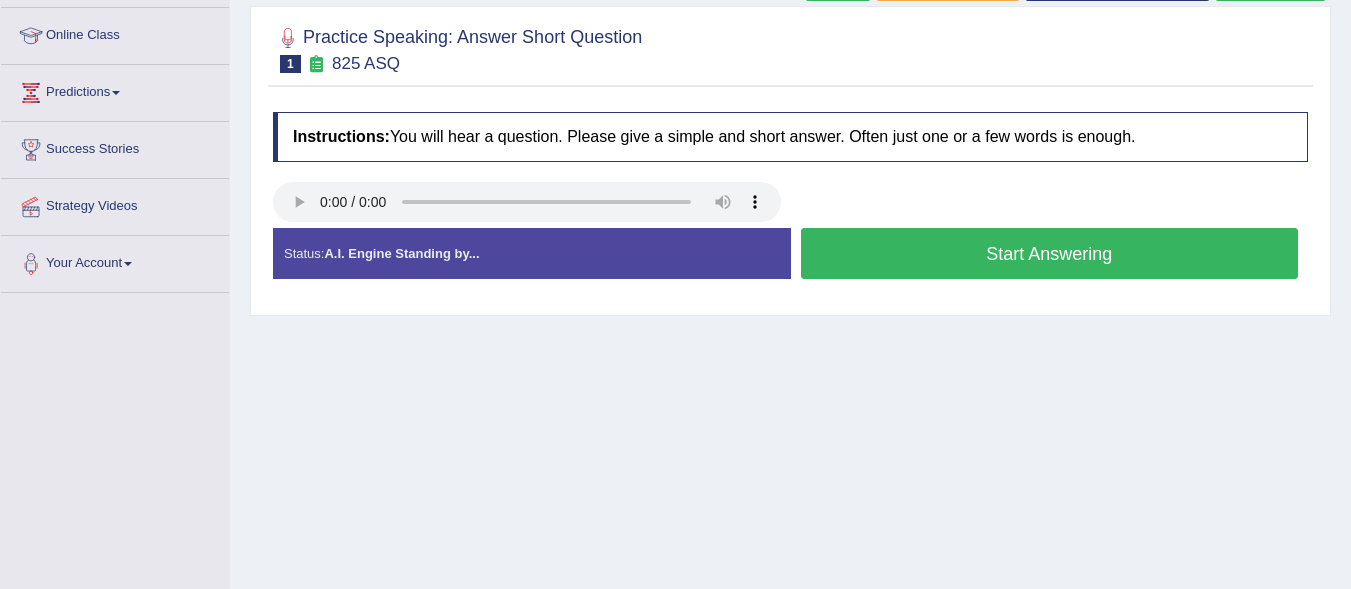 click on "Start Answering" at bounding box center [1050, 253] 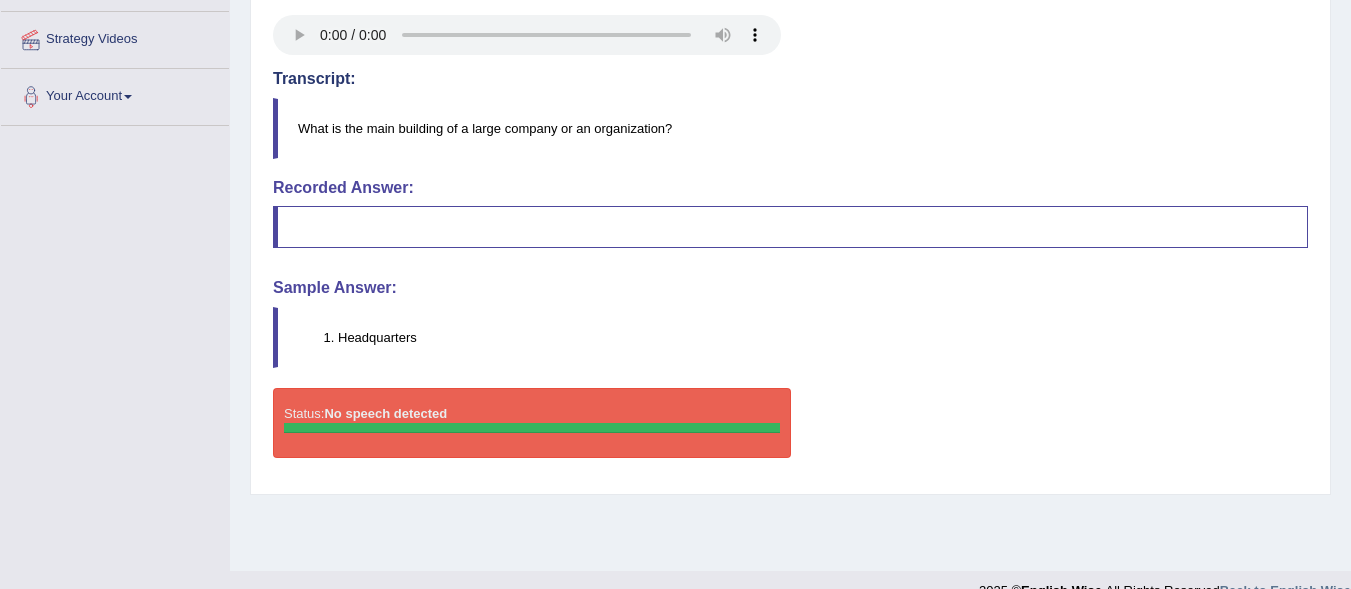 scroll, scrollTop: 436, scrollLeft: 0, axis: vertical 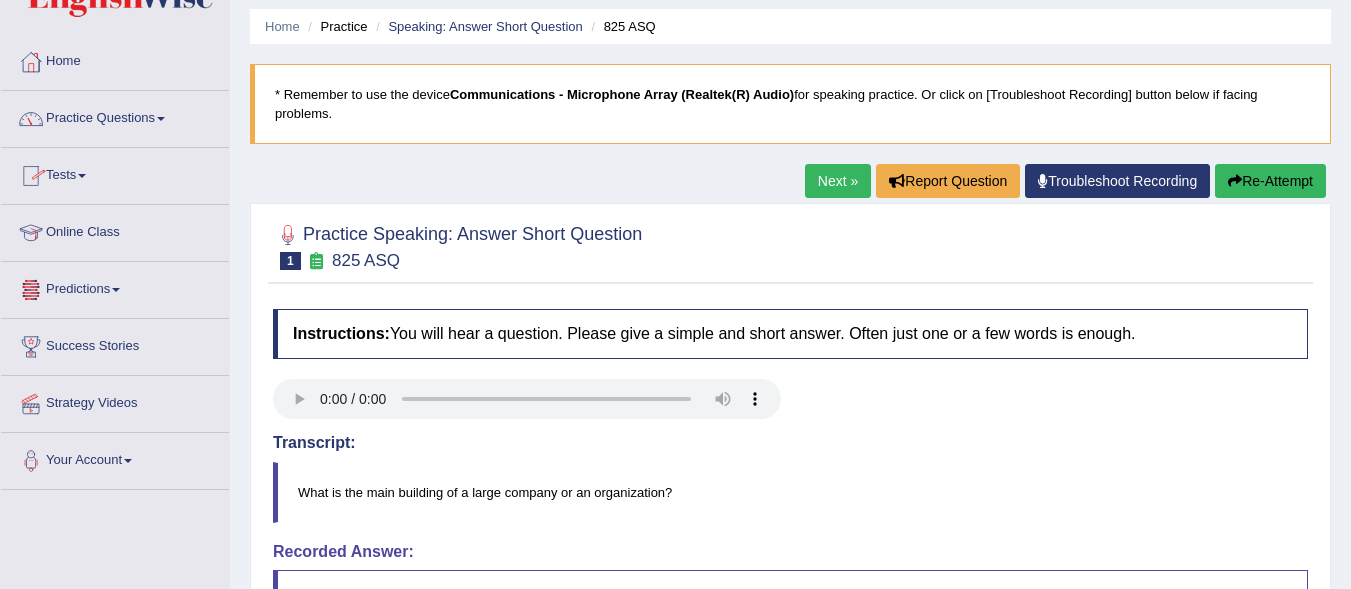 click on "Online Class" at bounding box center (115, 230) 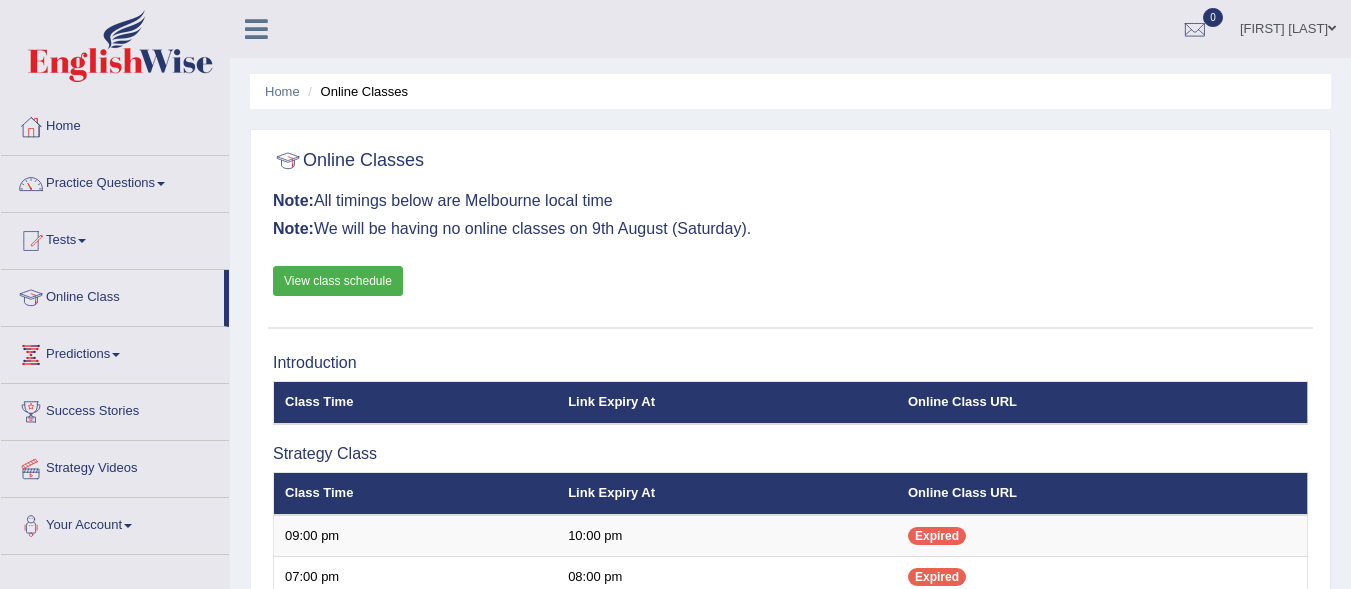 scroll, scrollTop: 427, scrollLeft: 0, axis: vertical 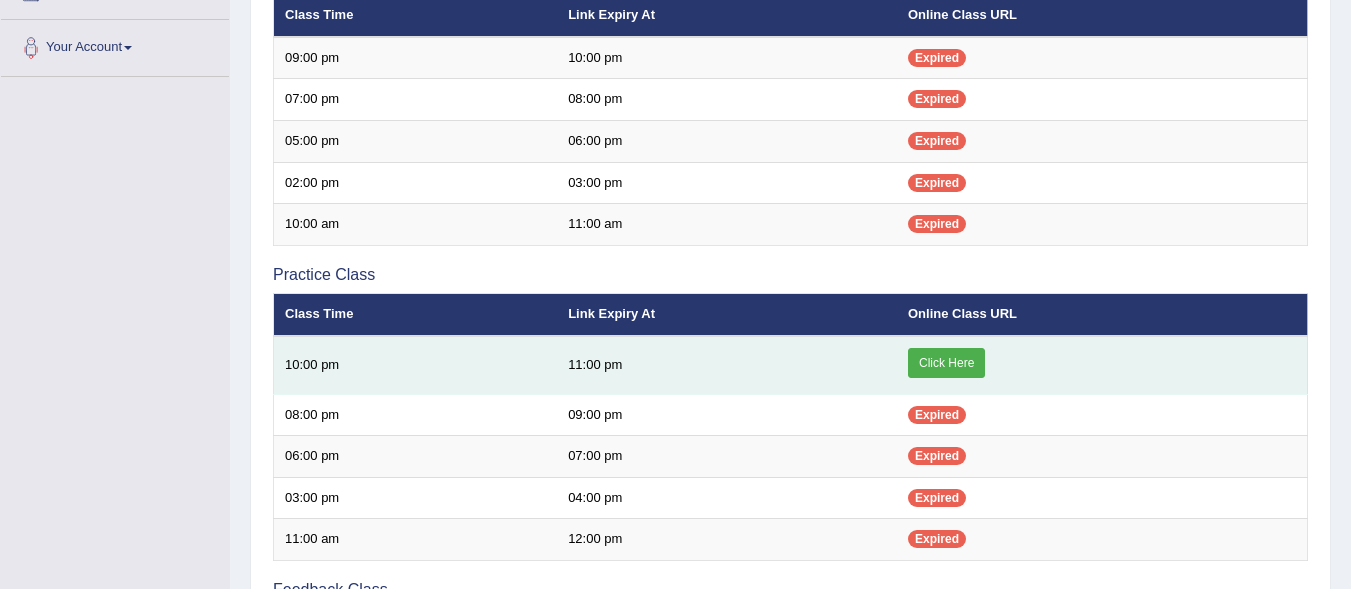 click on "Click Here" at bounding box center [946, 363] 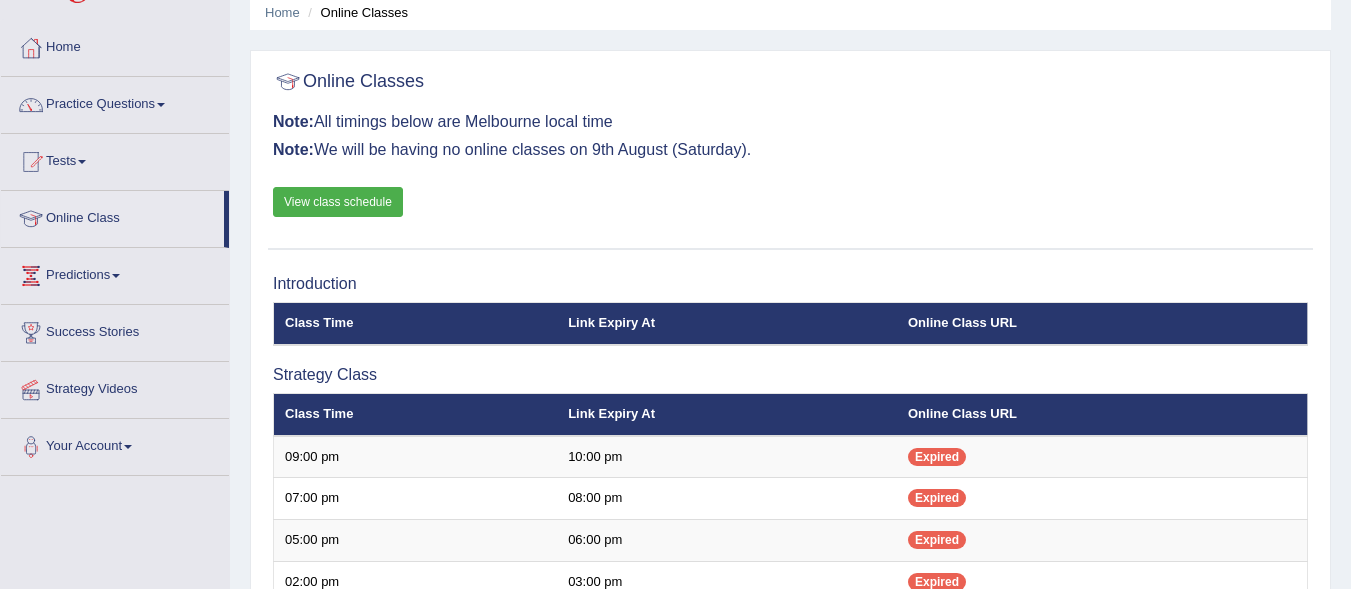 scroll, scrollTop: 51, scrollLeft: 0, axis: vertical 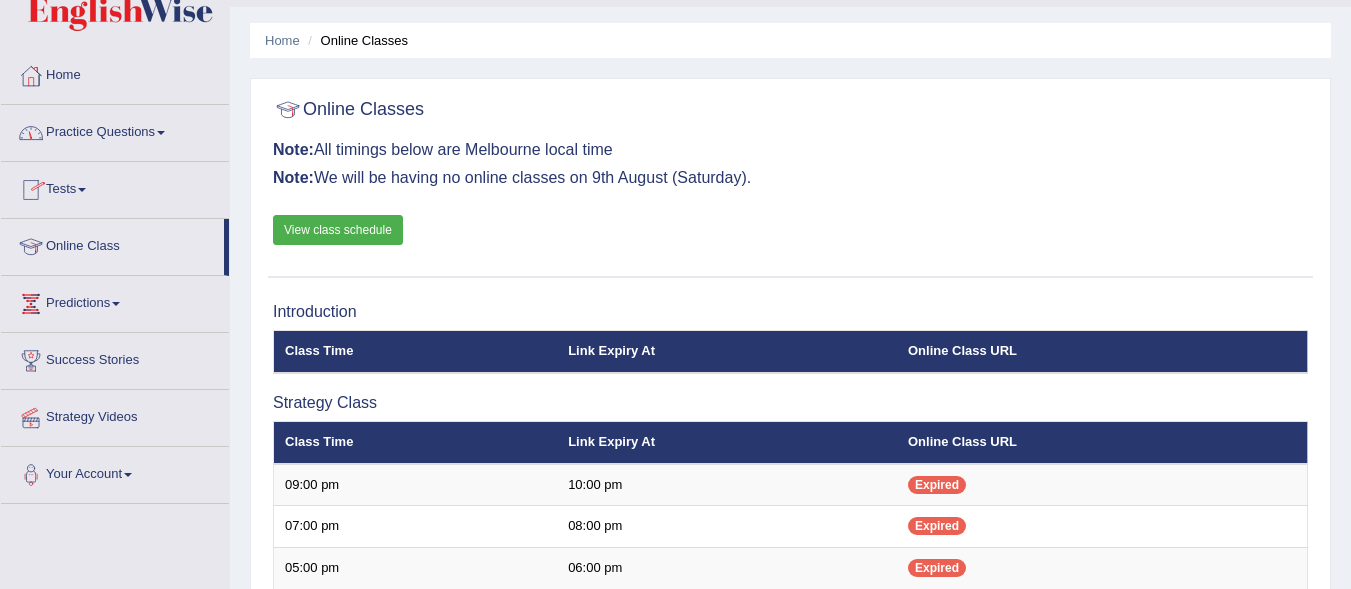 click at bounding box center (161, 133) 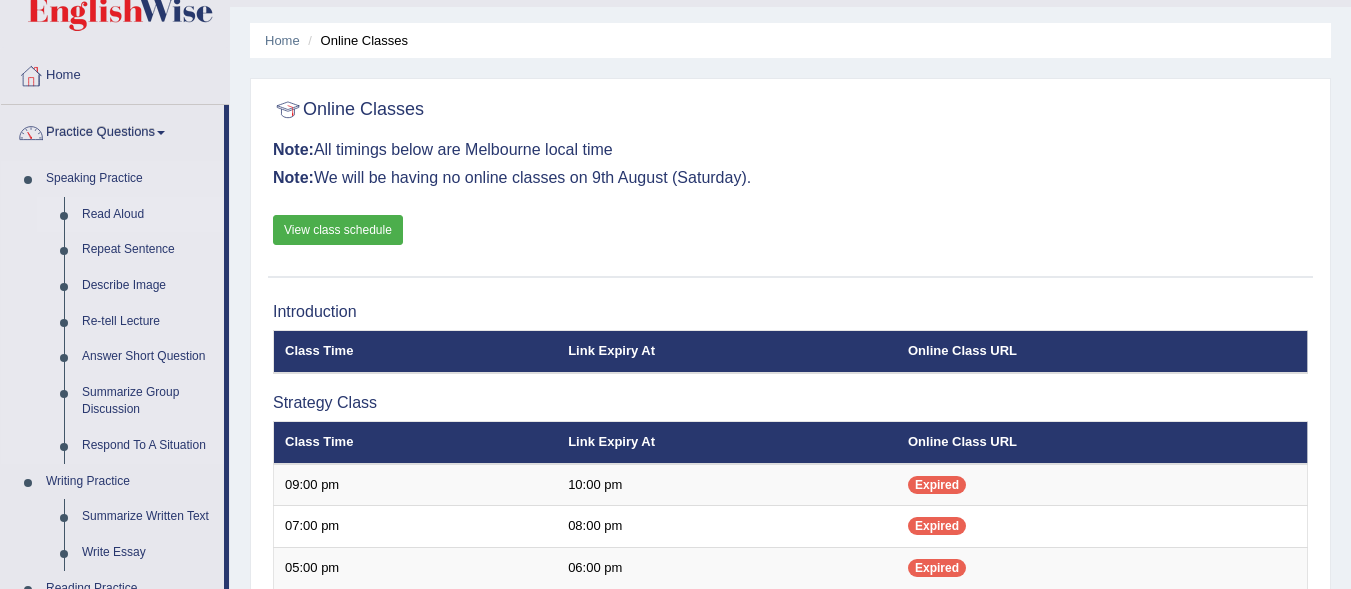 click on "Read Aloud" at bounding box center (148, 215) 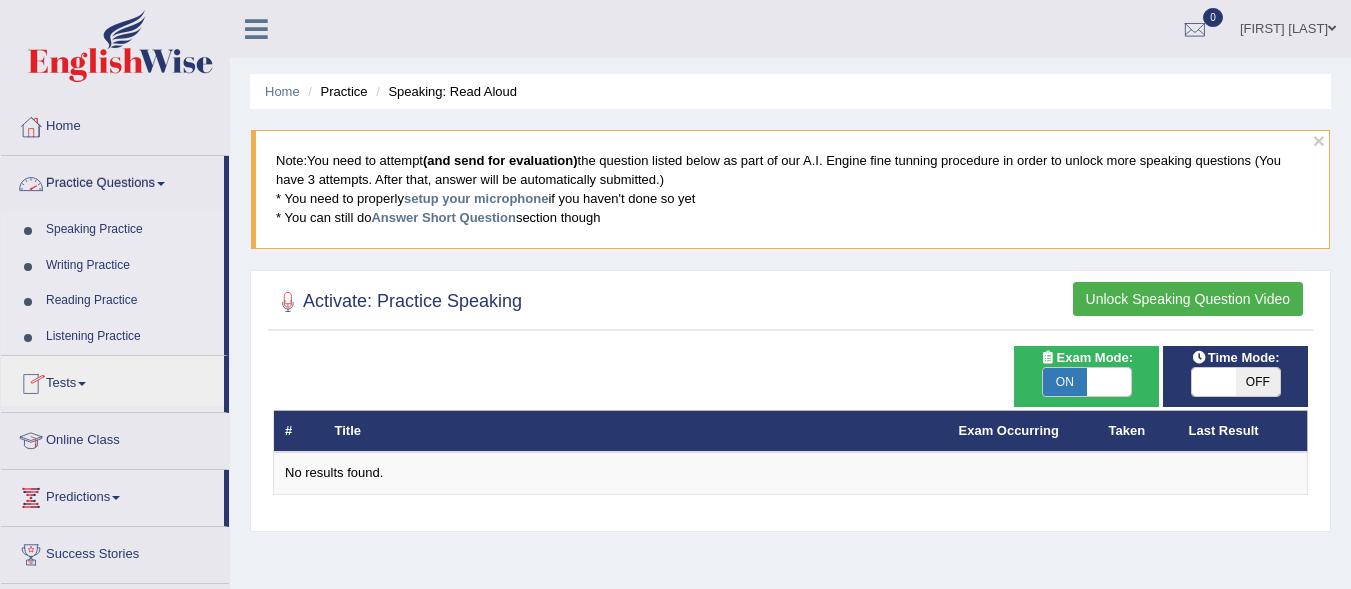 scroll, scrollTop: 0, scrollLeft: 0, axis: both 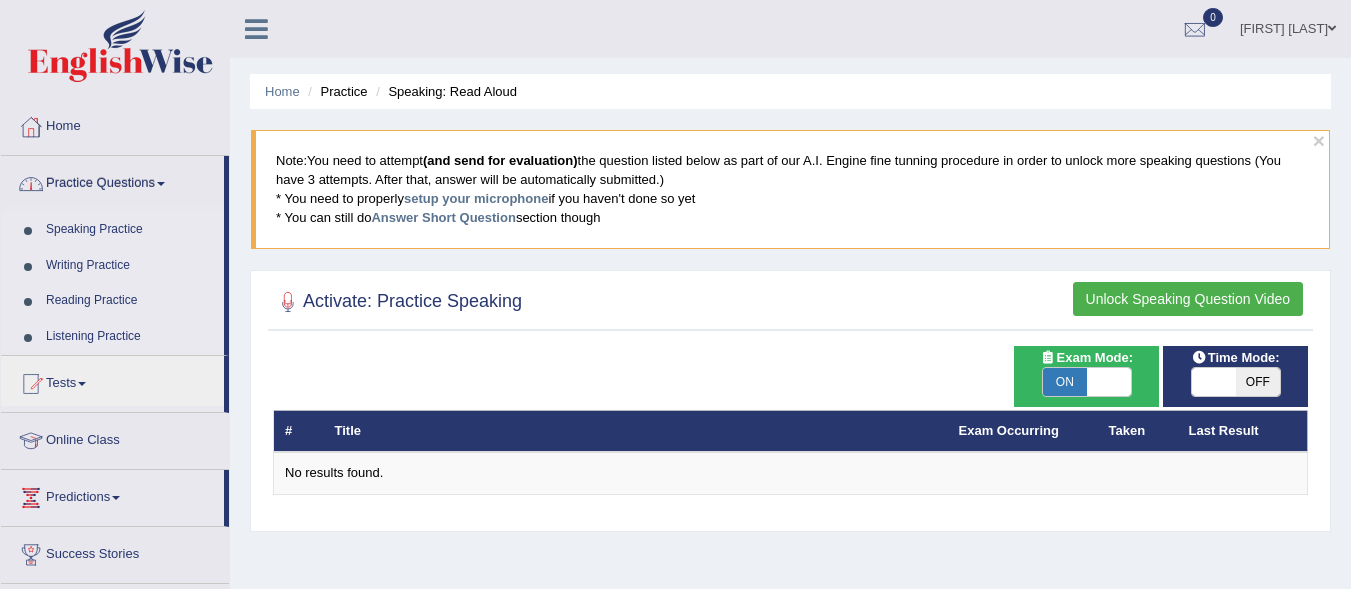 click on "Practice Questions" at bounding box center [112, 181] 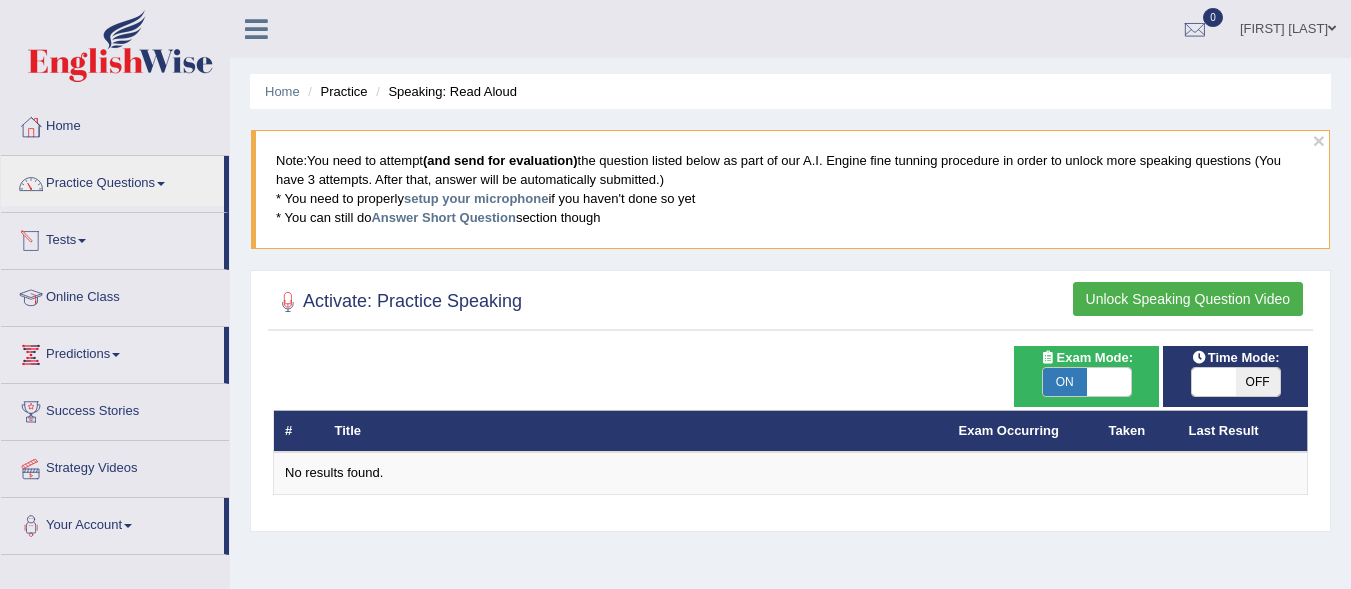 click on "Tests" at bounding box center [112, 238] 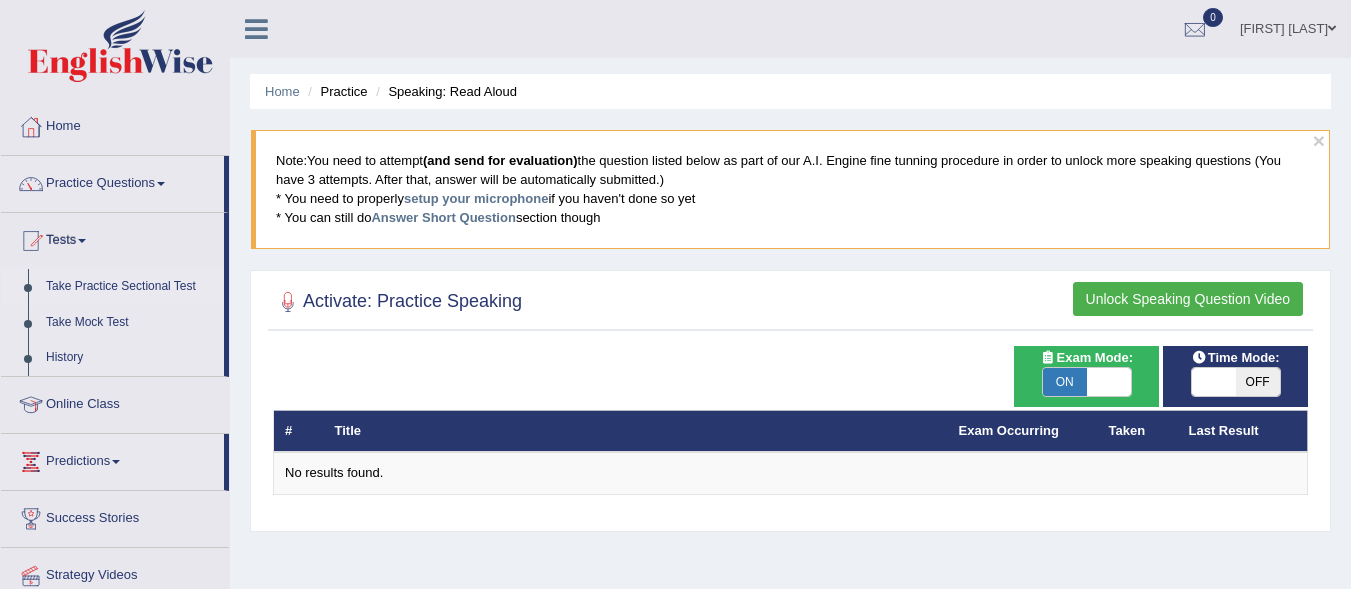 click on "Take Practice Sectional Test" at bounding box center (130, 287) 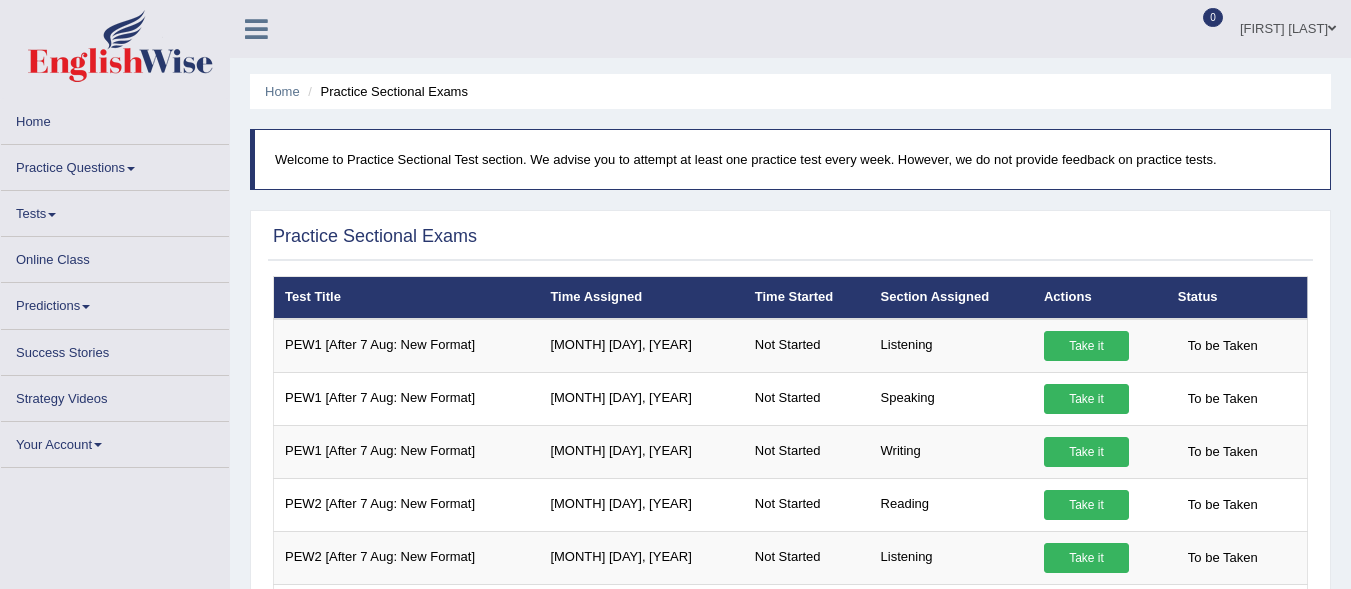 click on "Take it" at bounding box center [1086, 346] 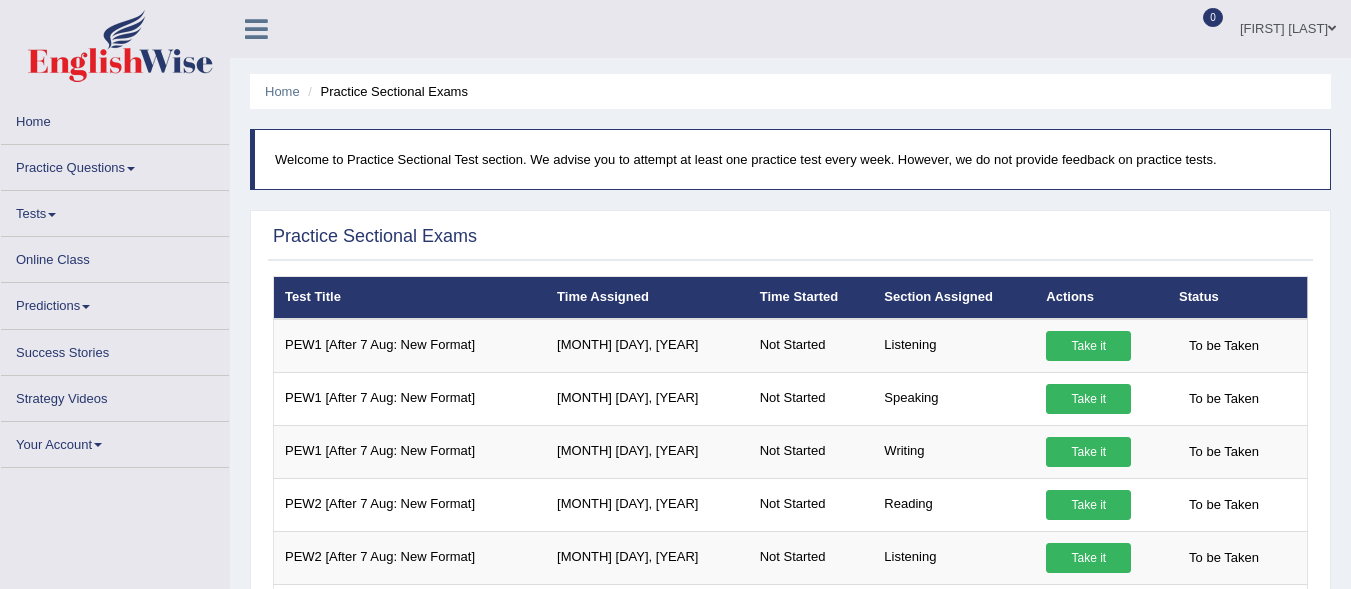 scroll, scrollTop: 0, scrollLeft: 0, axis: both 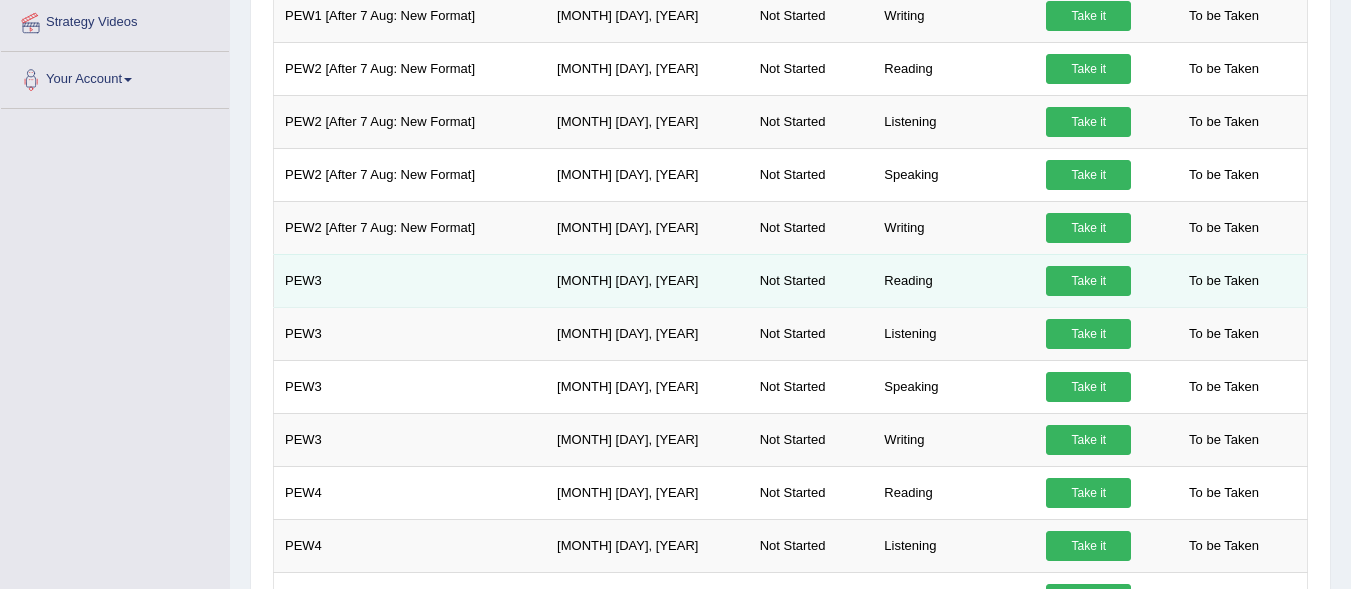 click on "Take it" at bounding box center (1088, 281) 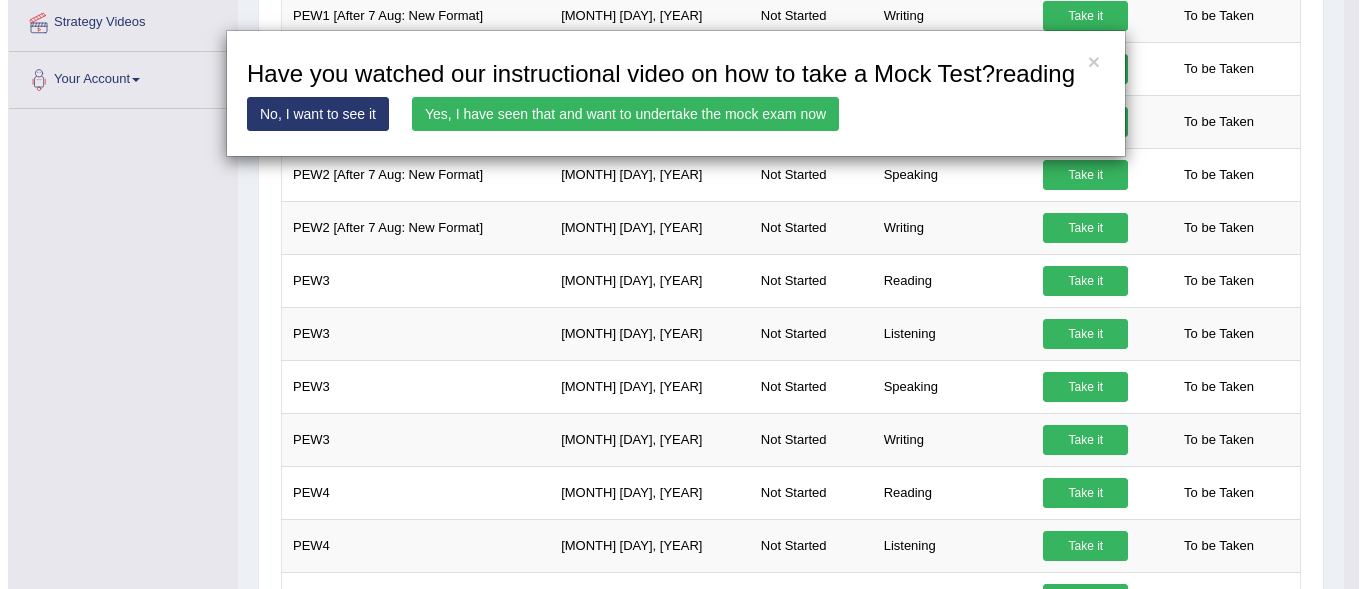 scroll, scrollTop: 1274, scrollLeft: 0, axis: vertical 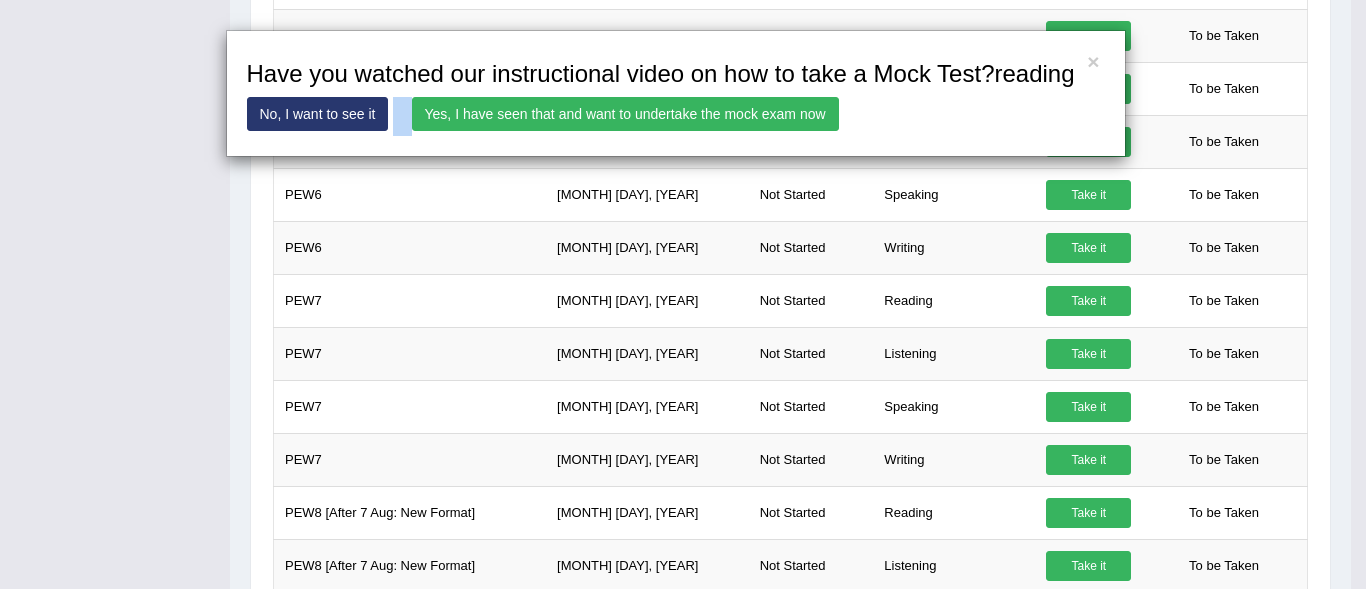drag, startPoint x: 1365, startPoint y: 362, endPoint x: 1339, endPoint y: 54, distance: 309.09546 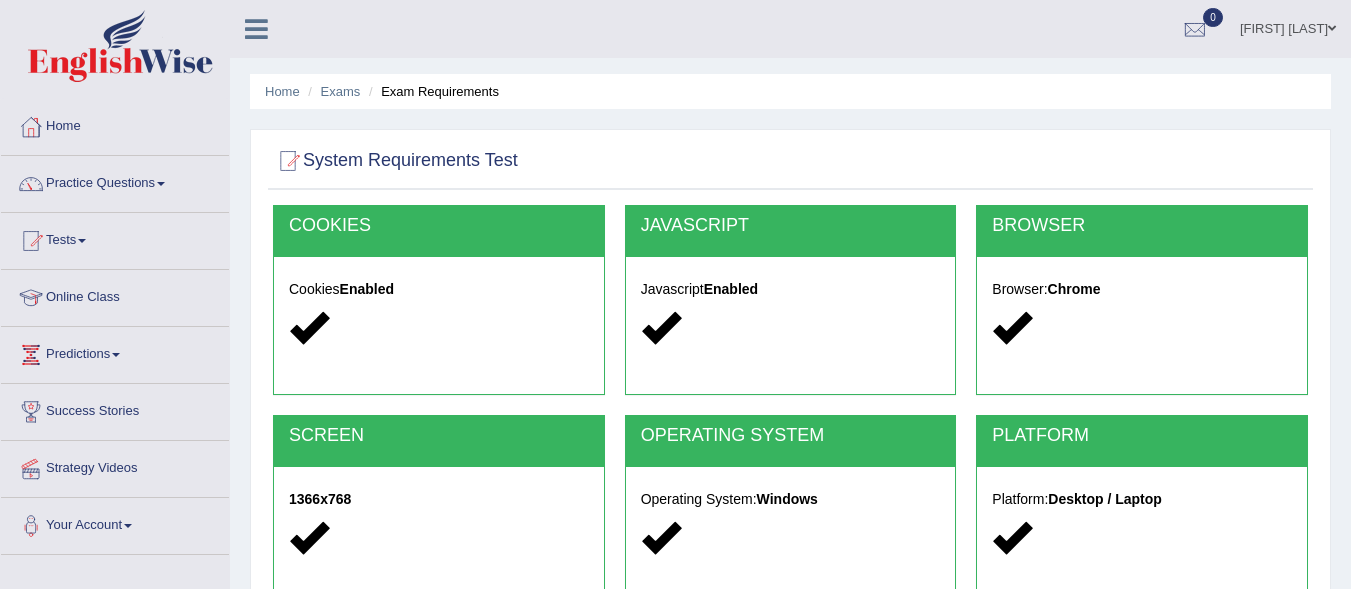 scroll, scrollTop: 0, scrollLeft: 0, axis: both 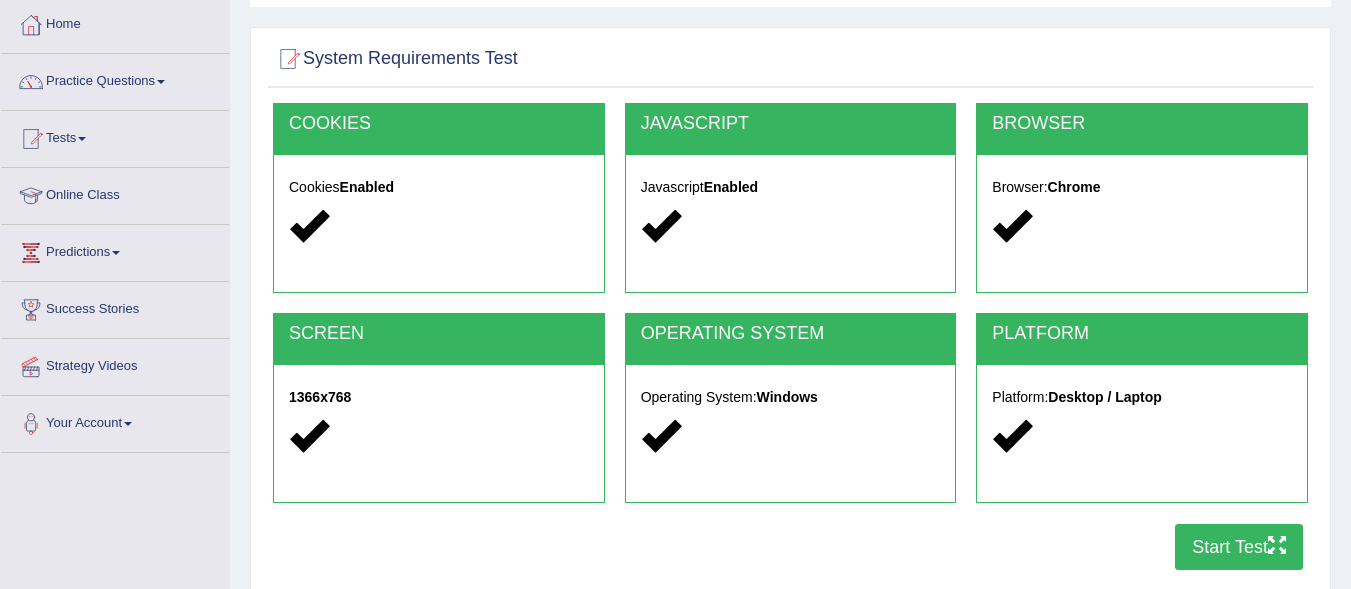 click at bounding box center (439, 226) 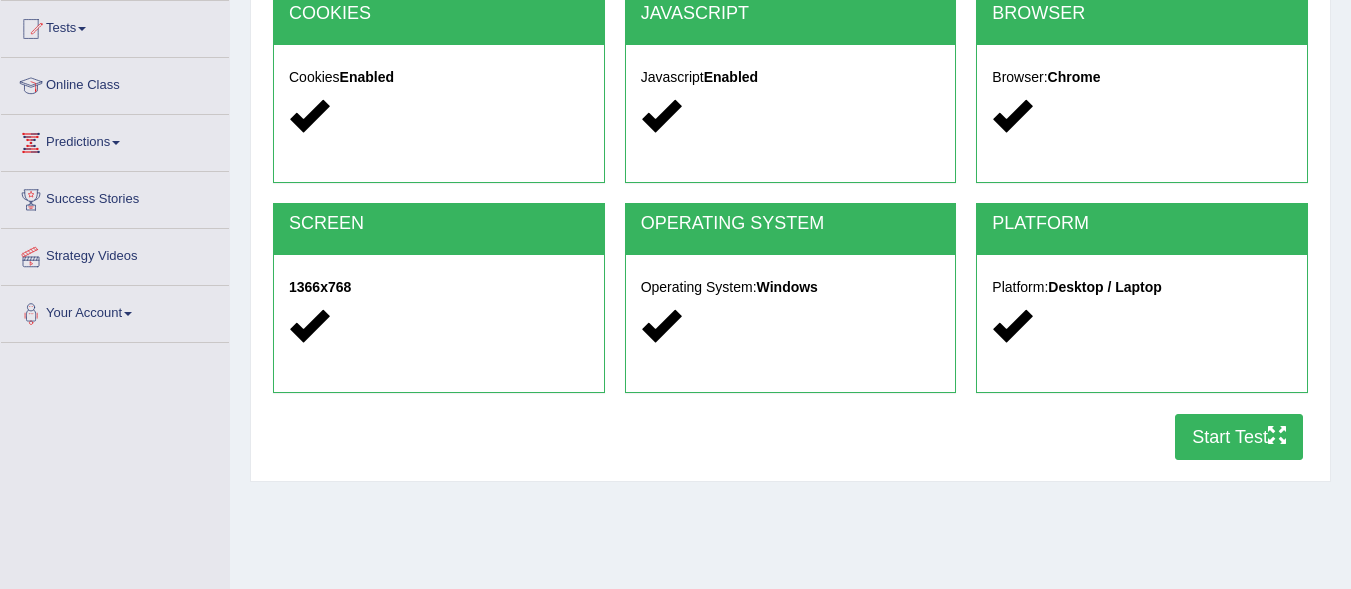 scroll, scrollTop: 252, scrollLeft: 0, axis: vertical 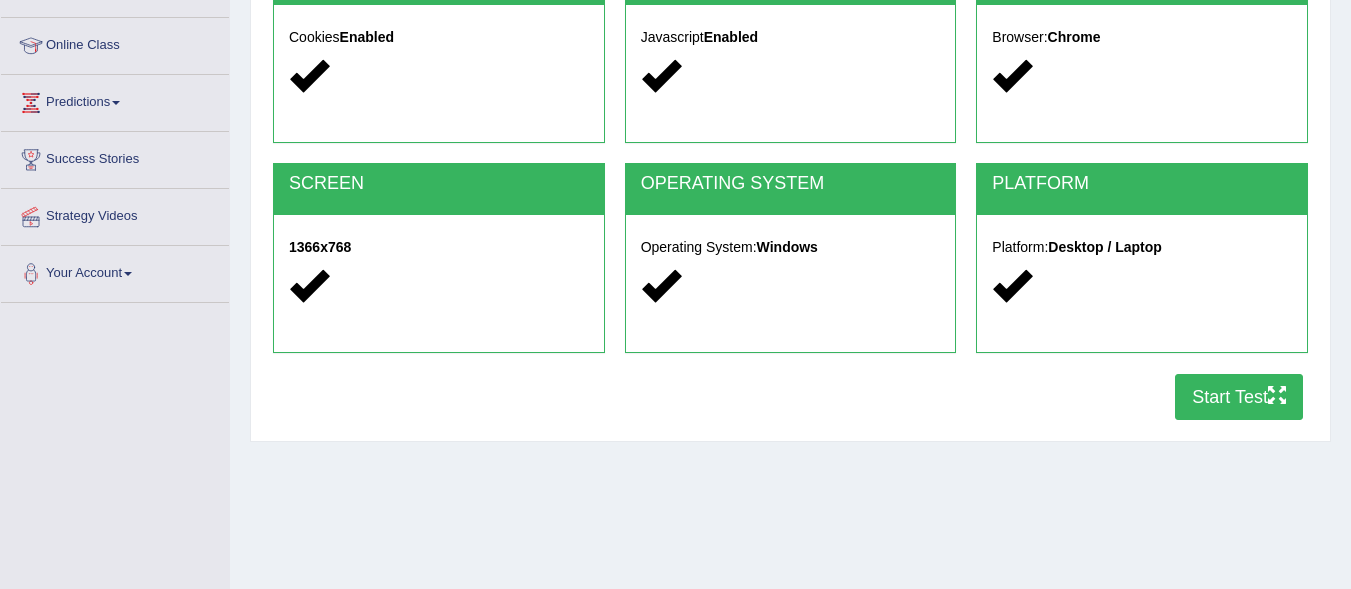click on "Start Test" at bounding box center (1239, 397) 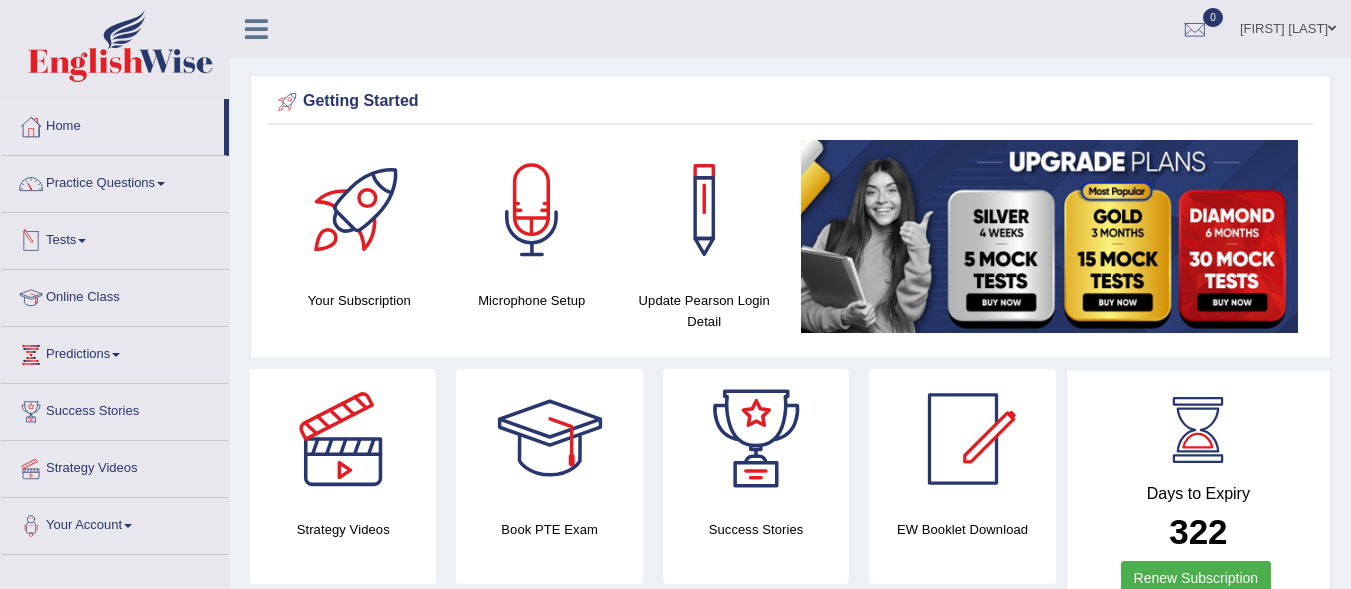 scroll, scrollTop: 0, scrollLeft: 0, axis: both 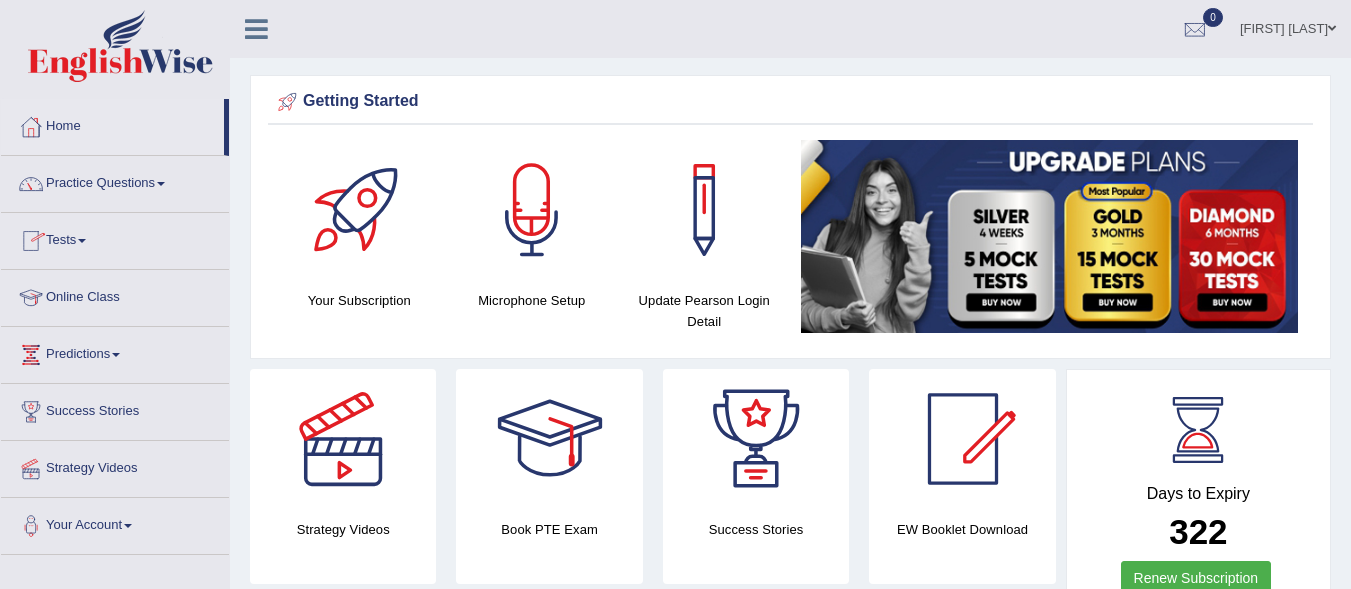 click at bounding box center [82, 241] 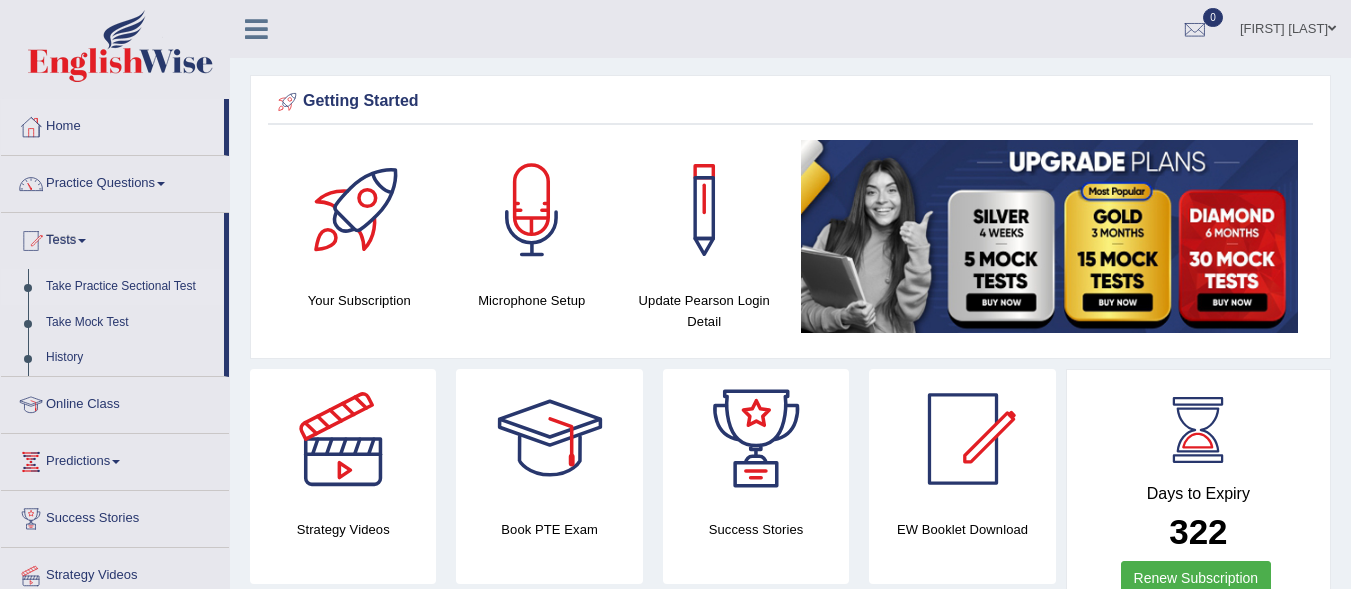 click on "Take Practice Sectional Test" at bounding box center (130, 287) 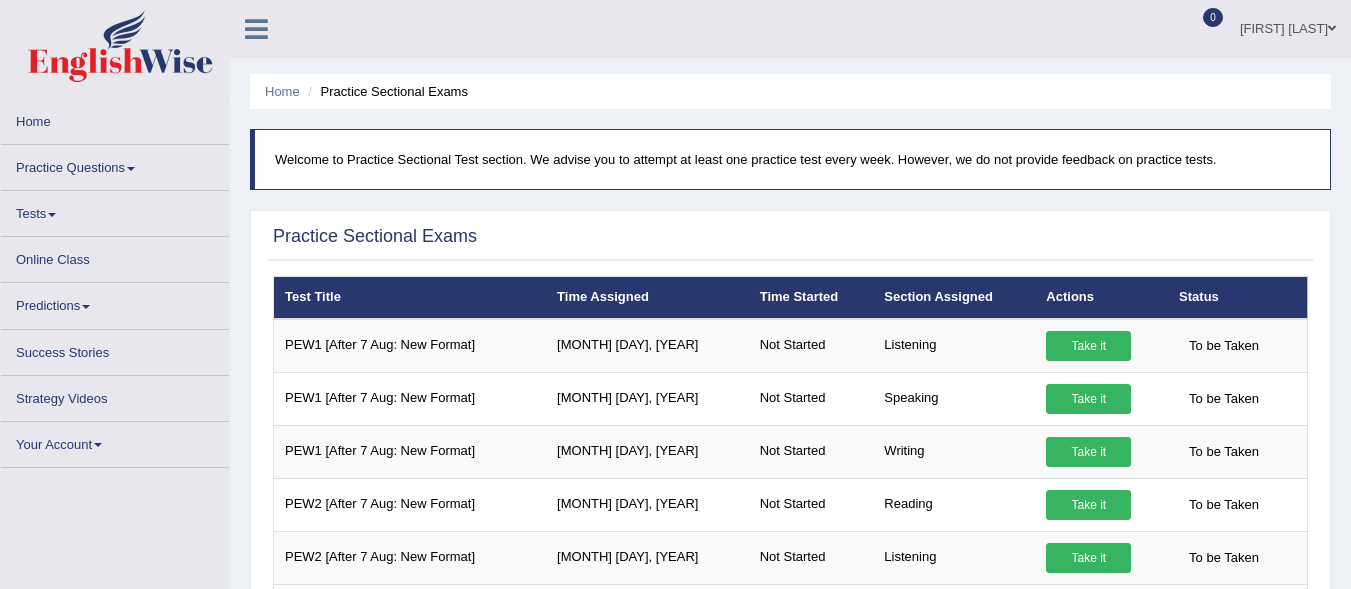 scroll, scrollTop: 538, scrollLeft: 0, axis: vertical 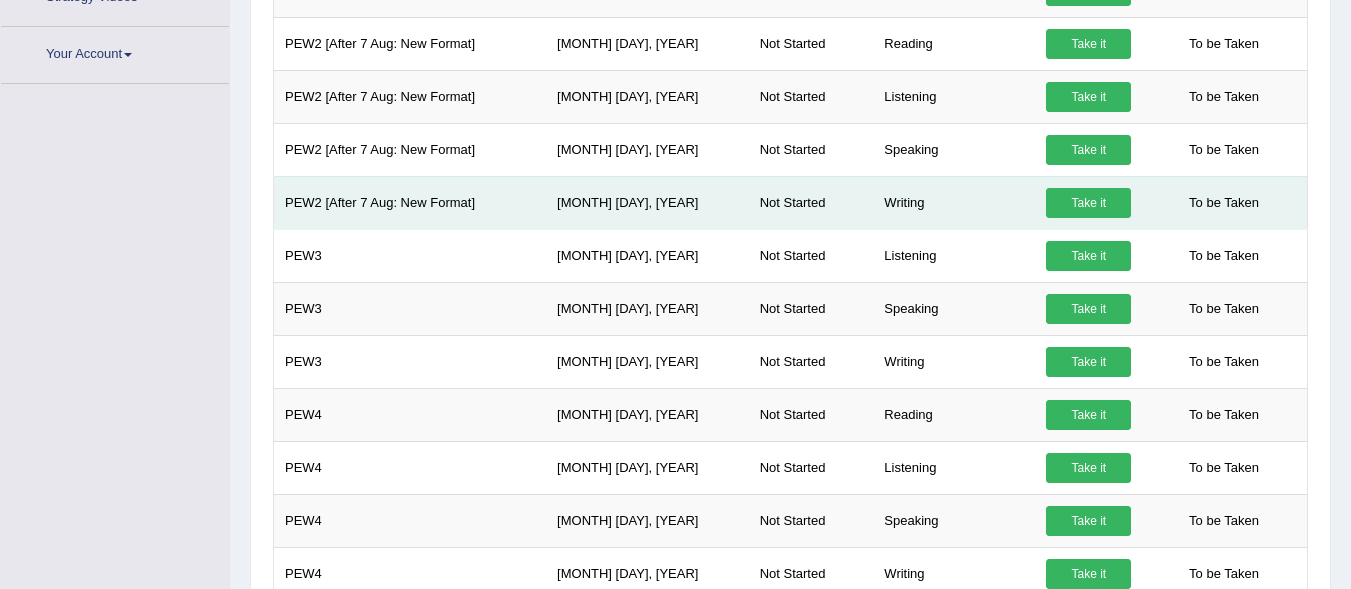 click on "Take it" at bounding box center [1088, 203] 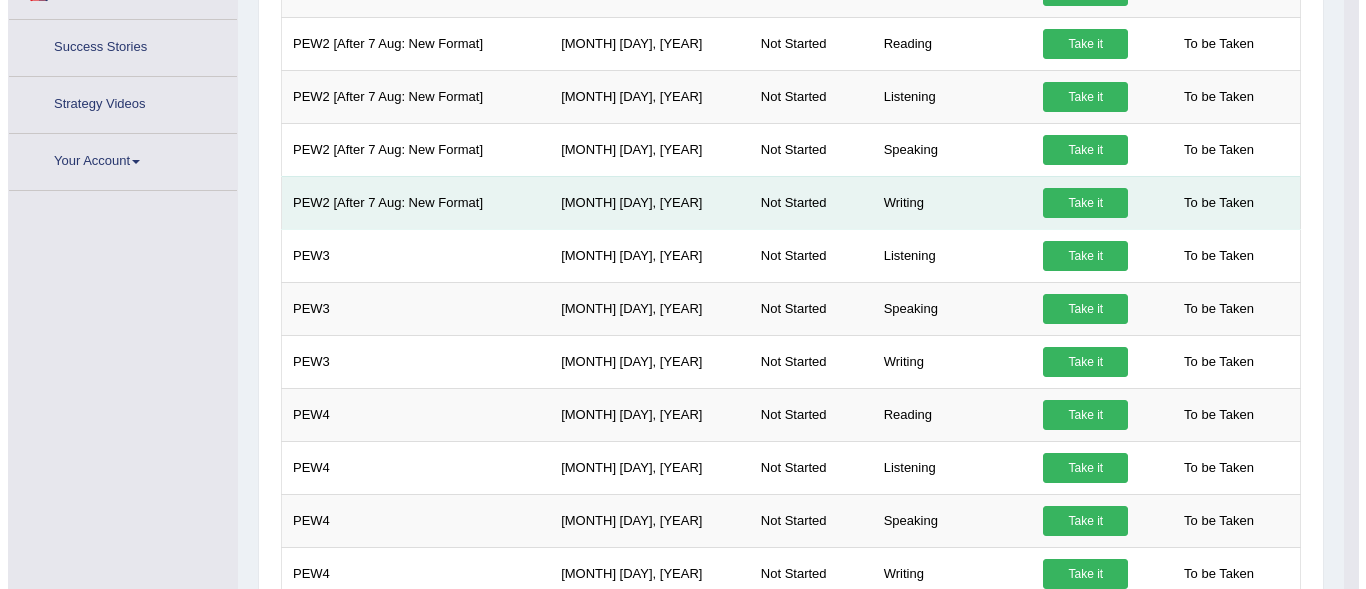 scroll, scrollTop: 558, scrollLeft: 0, axis: vertical 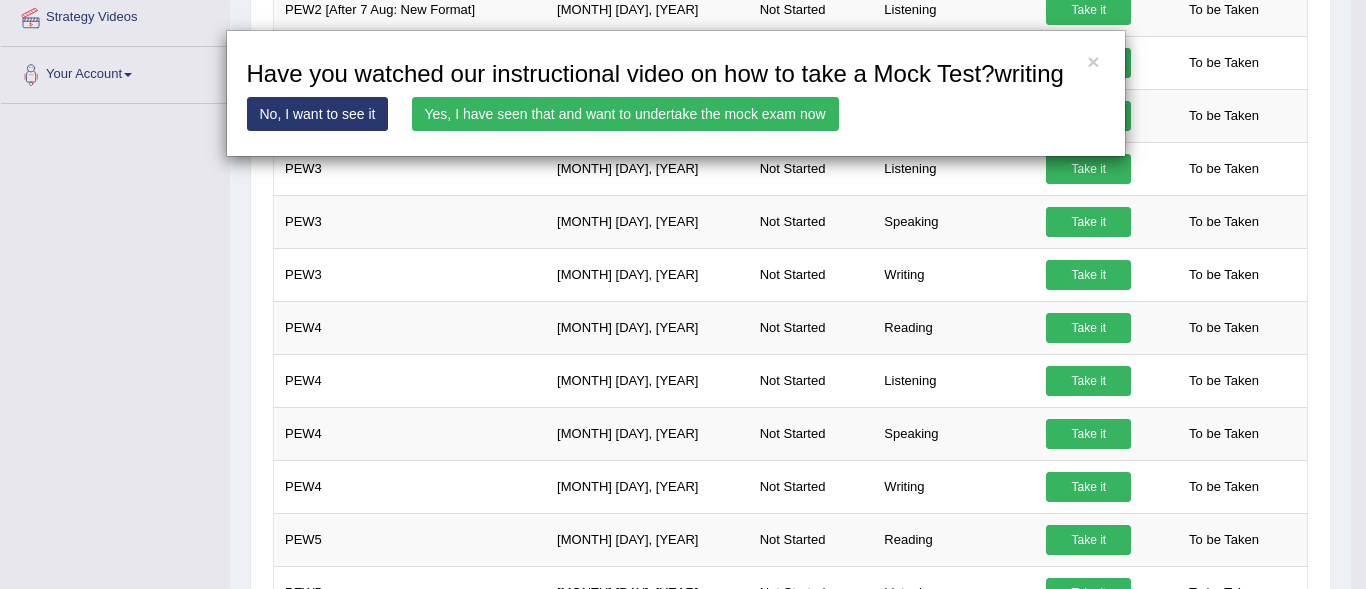 click on "Yes, I have seen that and want to undertake the mock exam now" at bounding box center [625, 114] 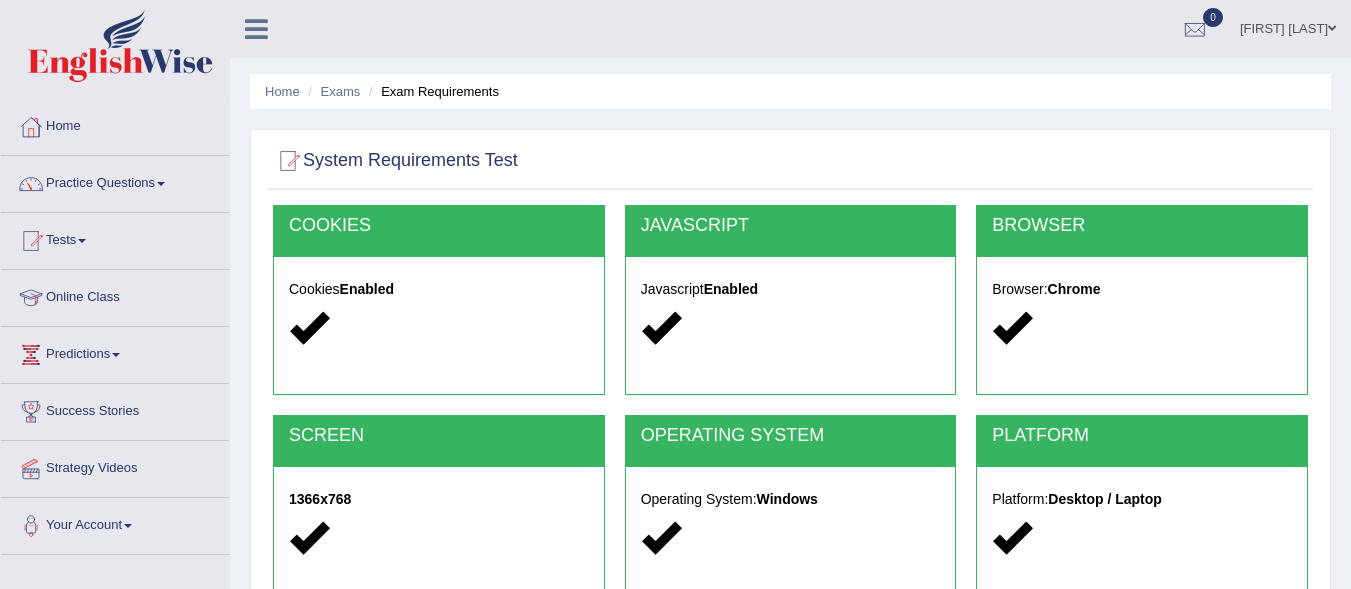 scroll, scrollTop: 0, scrollLeft: 0, axis: both 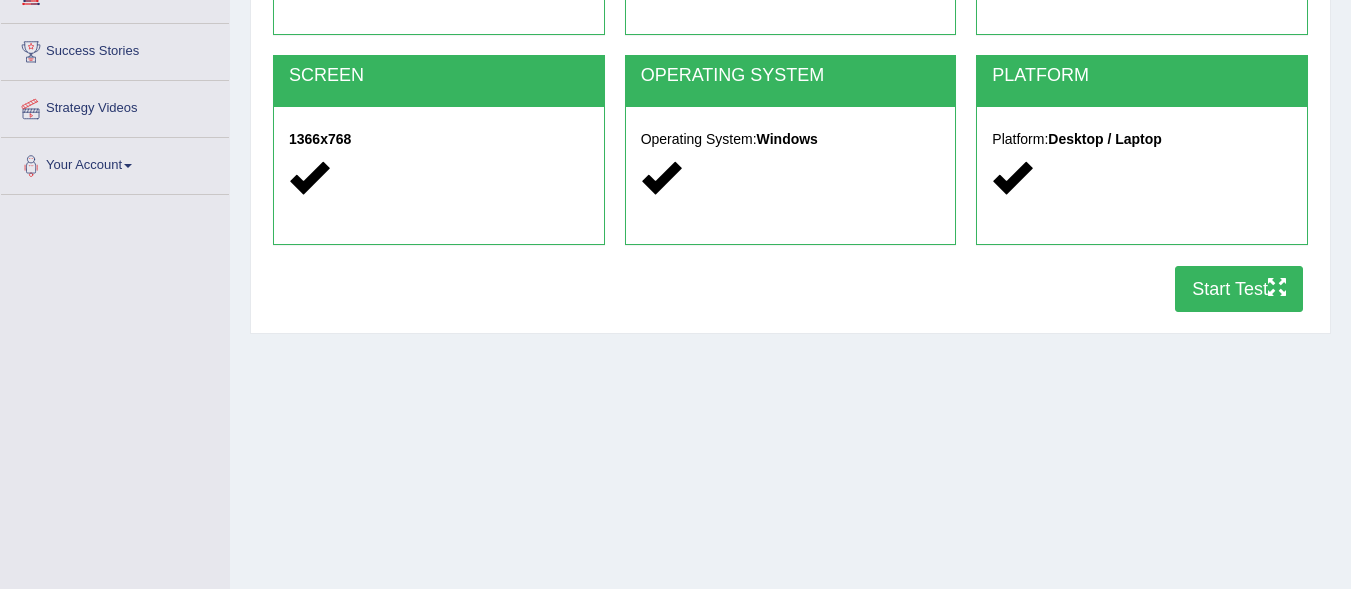 click on "Start Test" at bounding box center [1239, 289] 